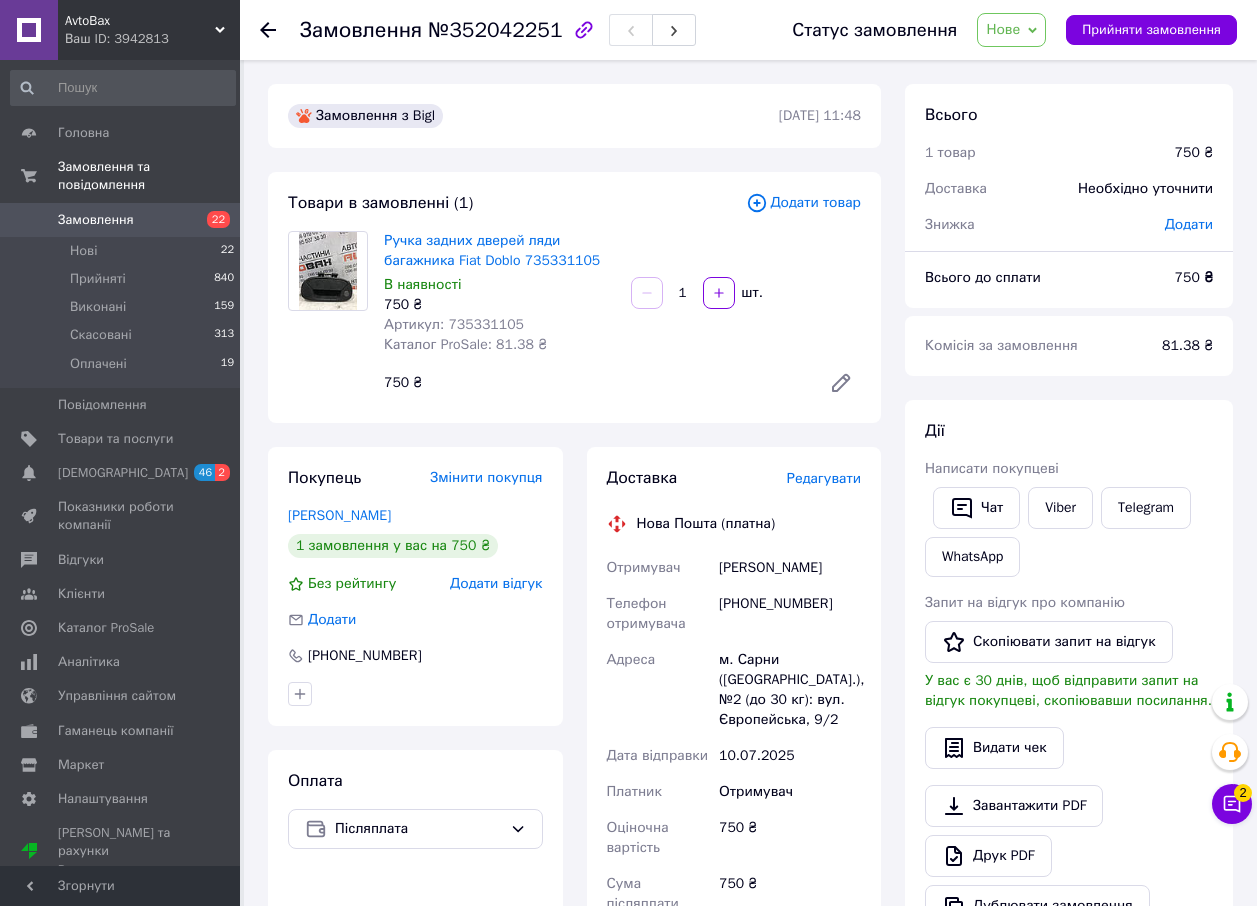 scroll, scrollTop: 0, scrollLeft: 0, axis: both 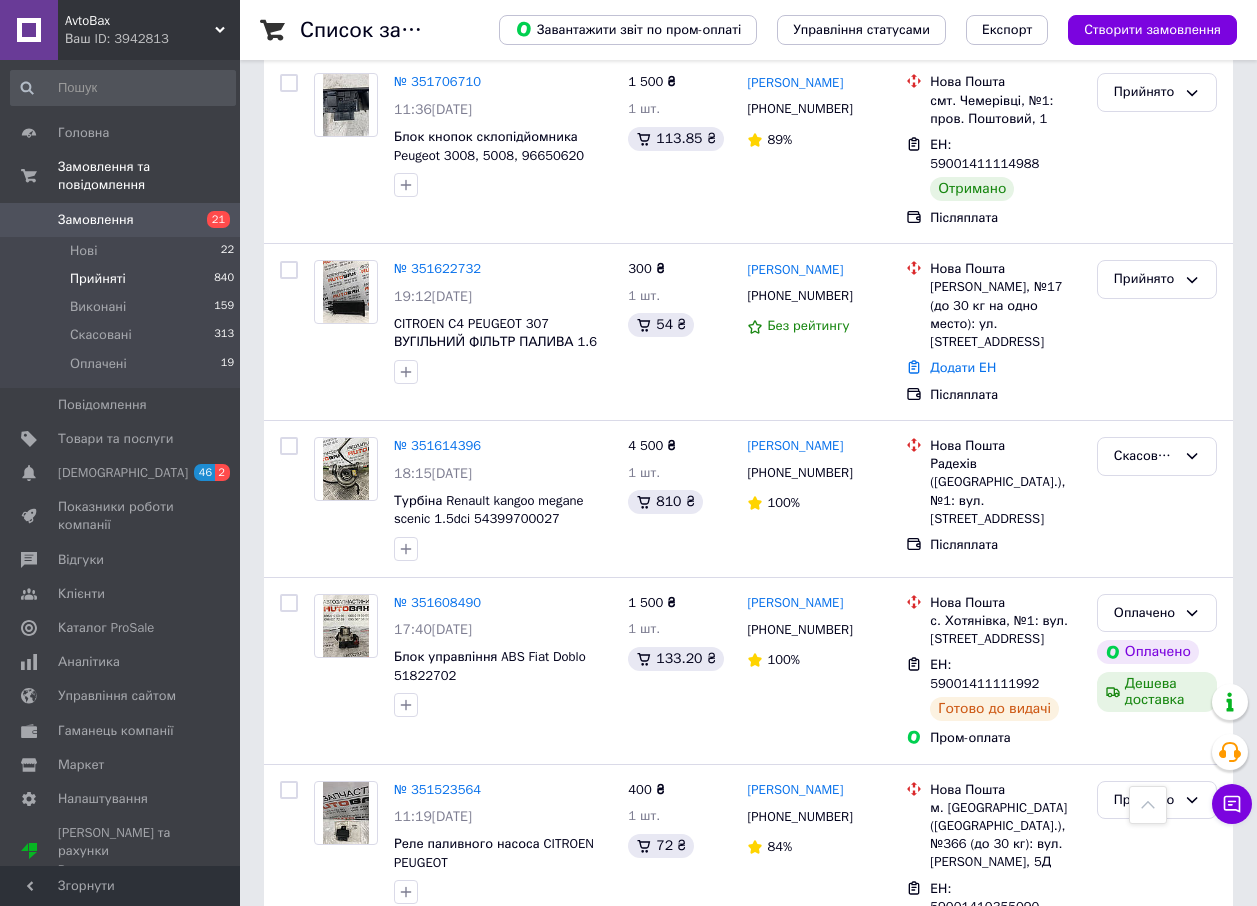 click on "Прийняті 840" at bounding box center [123, 279] 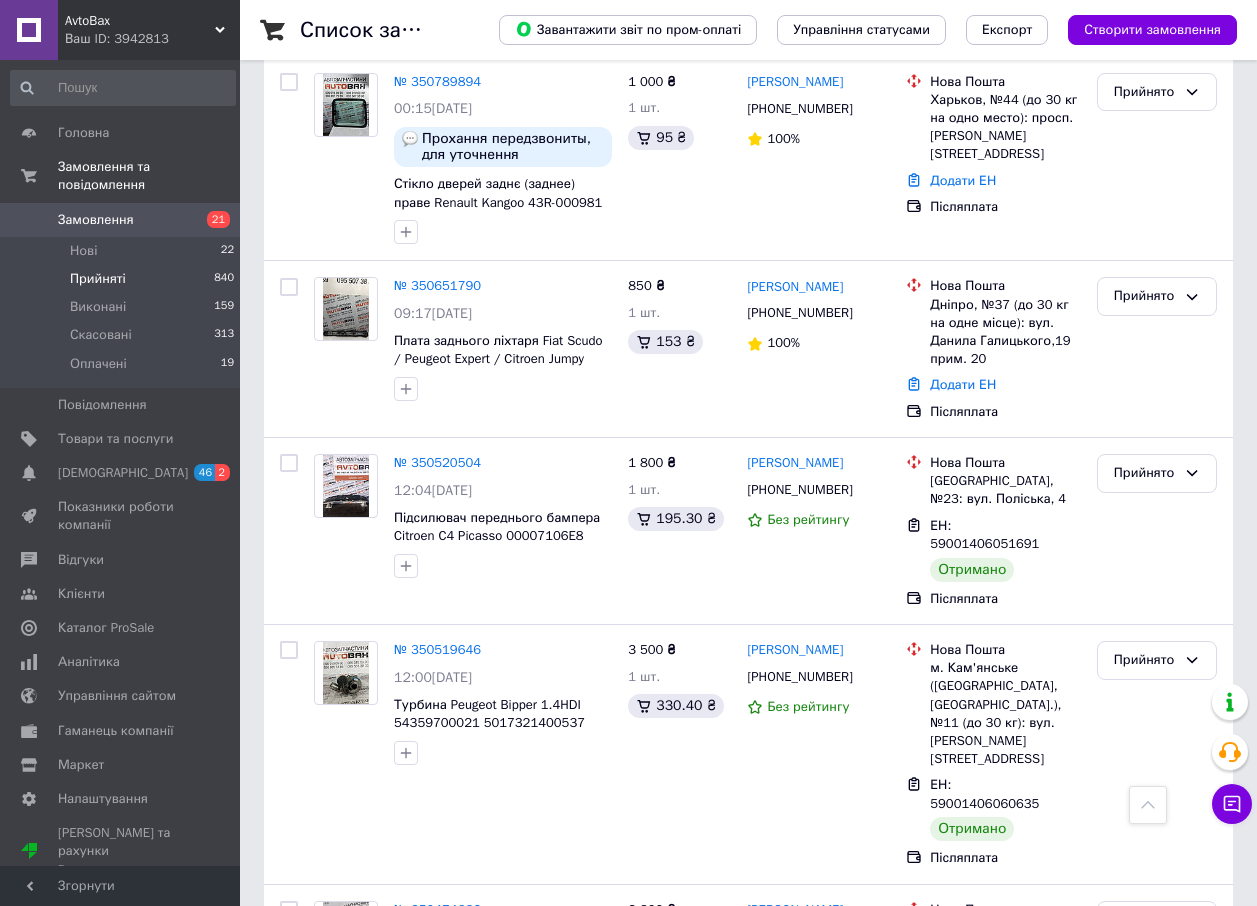 scroll, scrollTop: 3153, scrollLeft: 0, axis: vertical 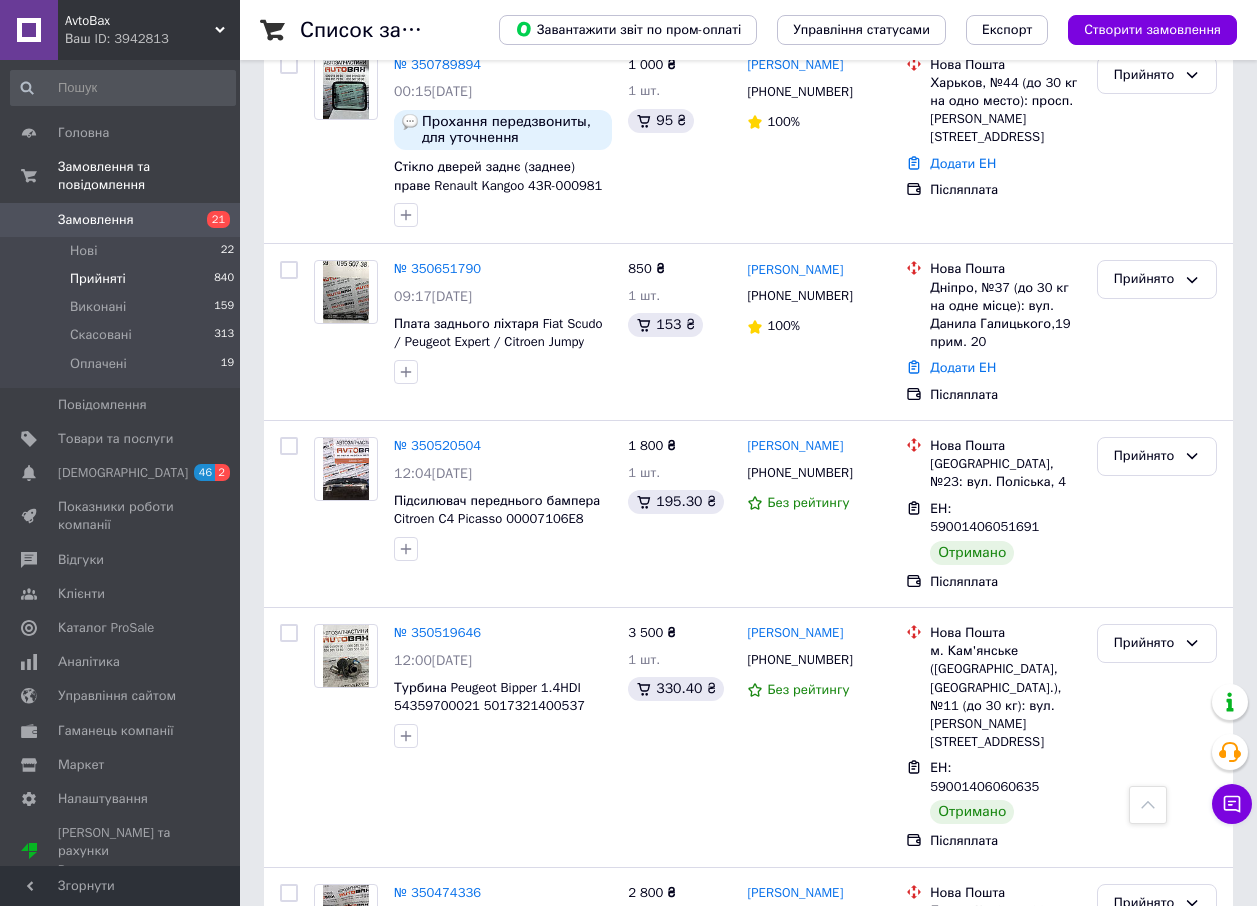 click on "2" at bounding box center [327, 1304] 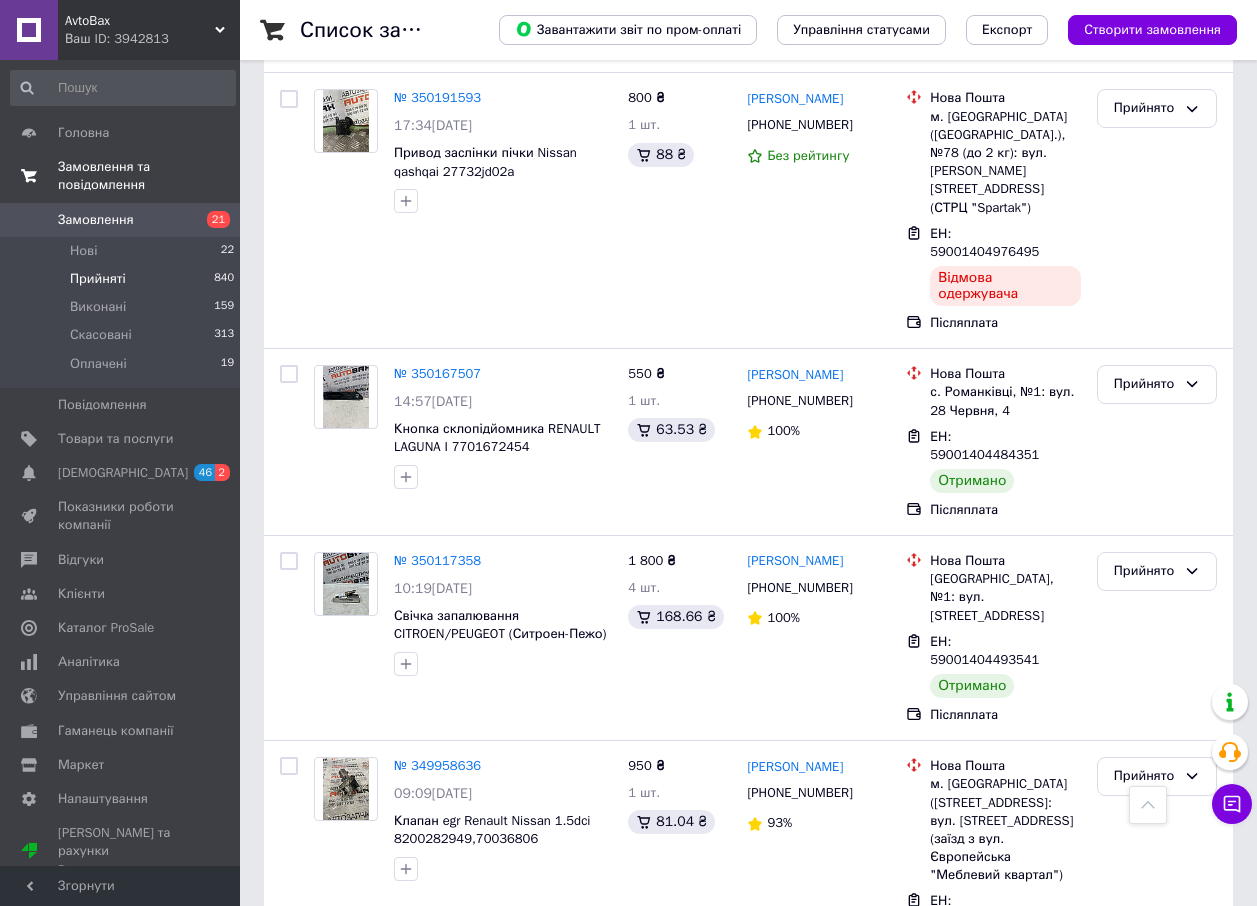 scroll, scrollTop: 1200, scrollLeft: 0, axis: vertical 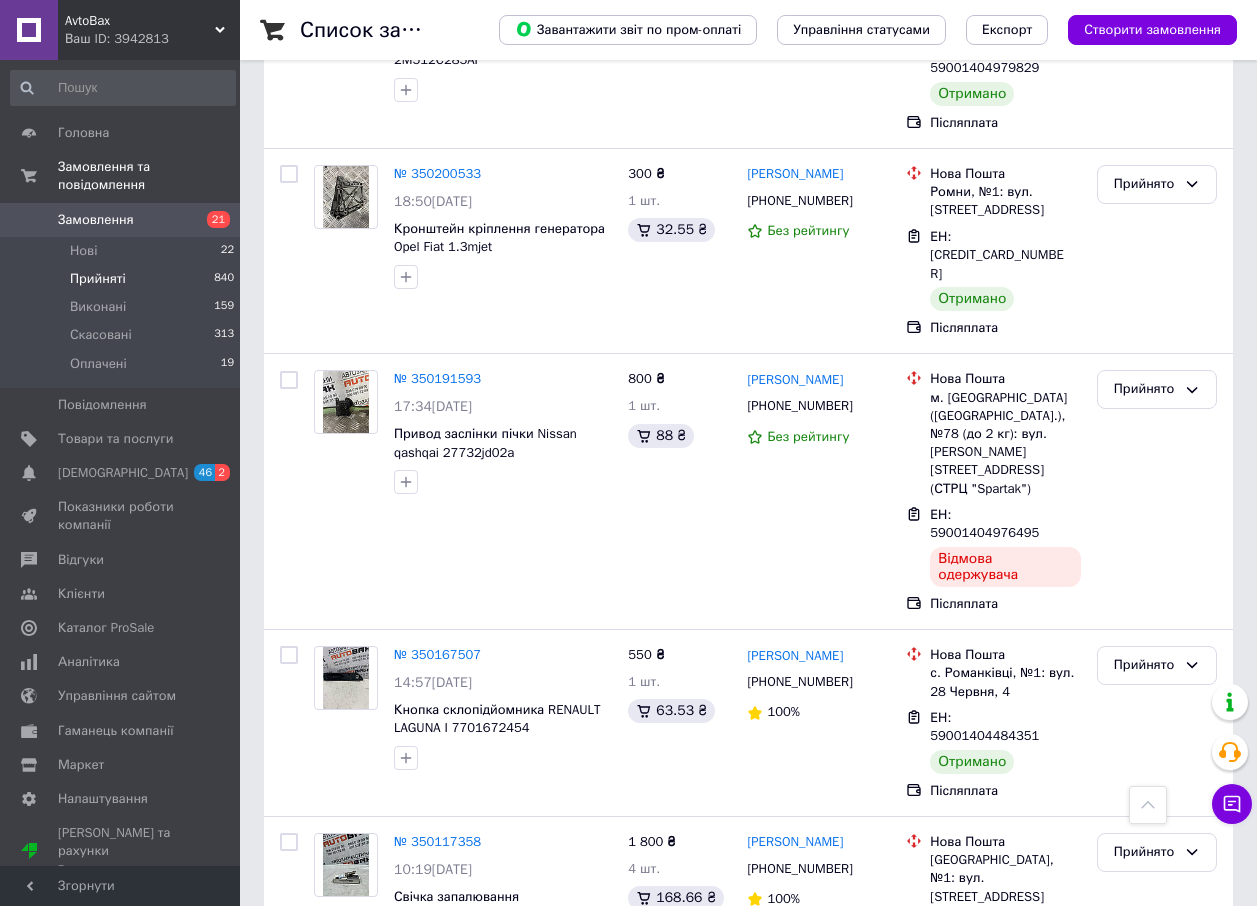 click on "Прийняті 840" at bounding box center (123, 279) 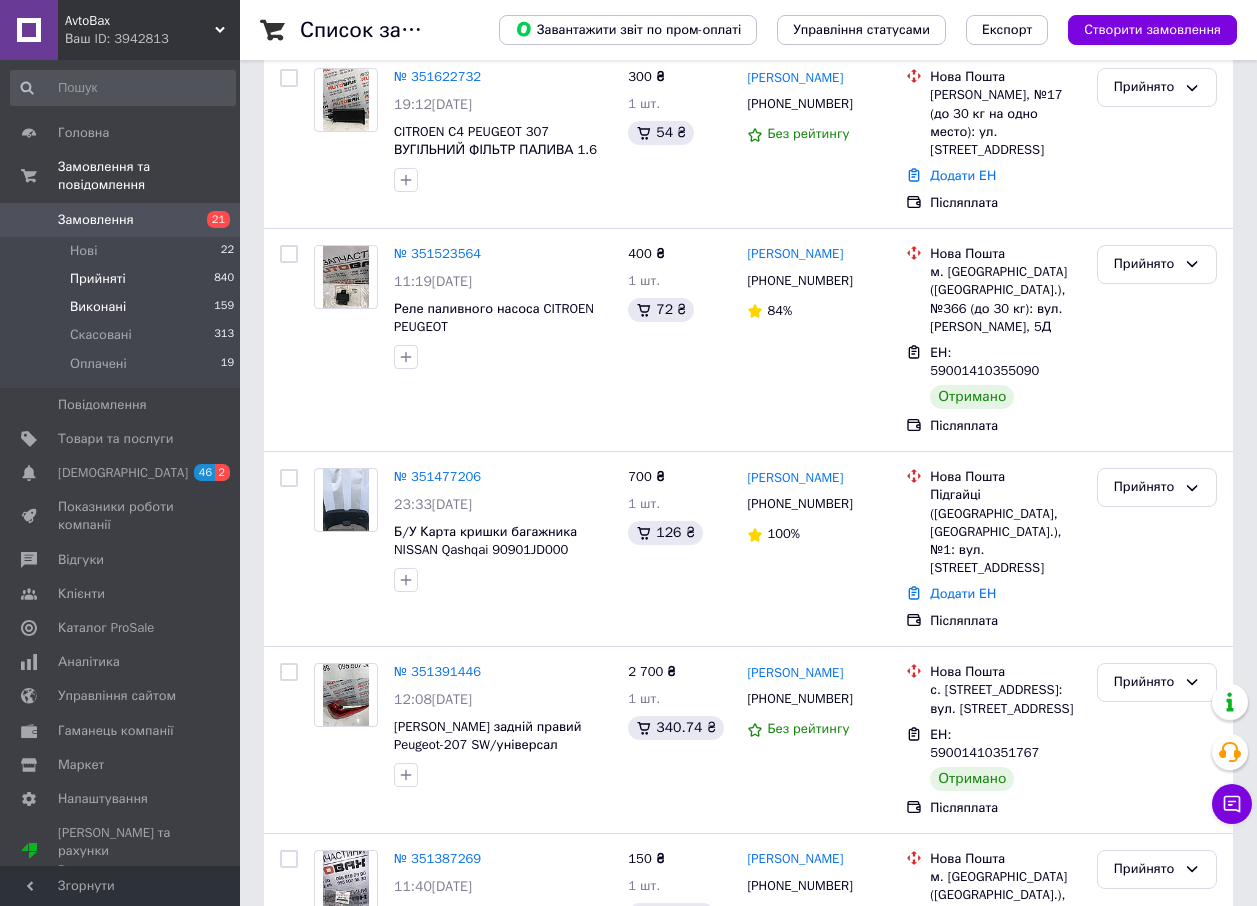 scroll, scrollTop: 0, scrollLeft: 0, axis: both 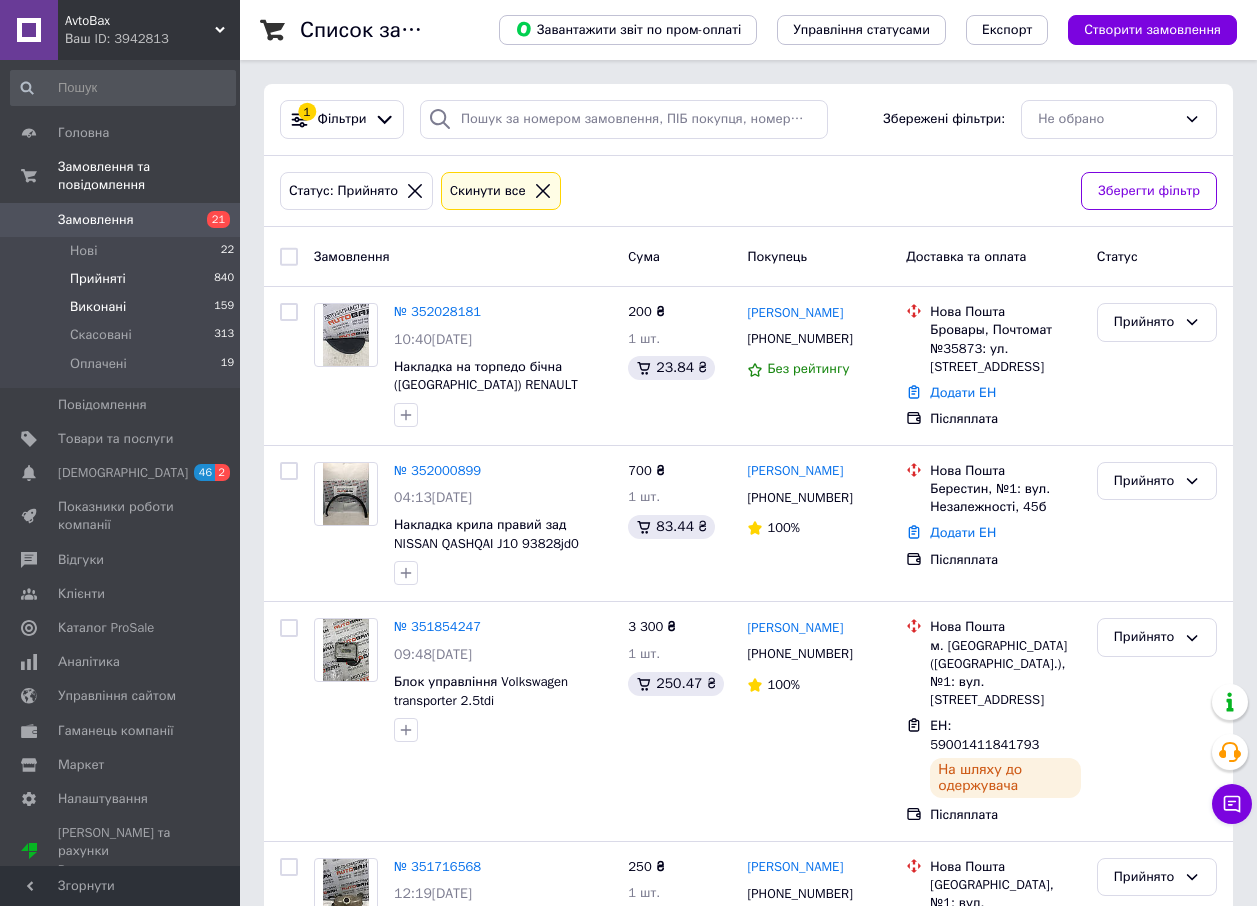 click on "Виконані 159" at bounding box center (123, 307) 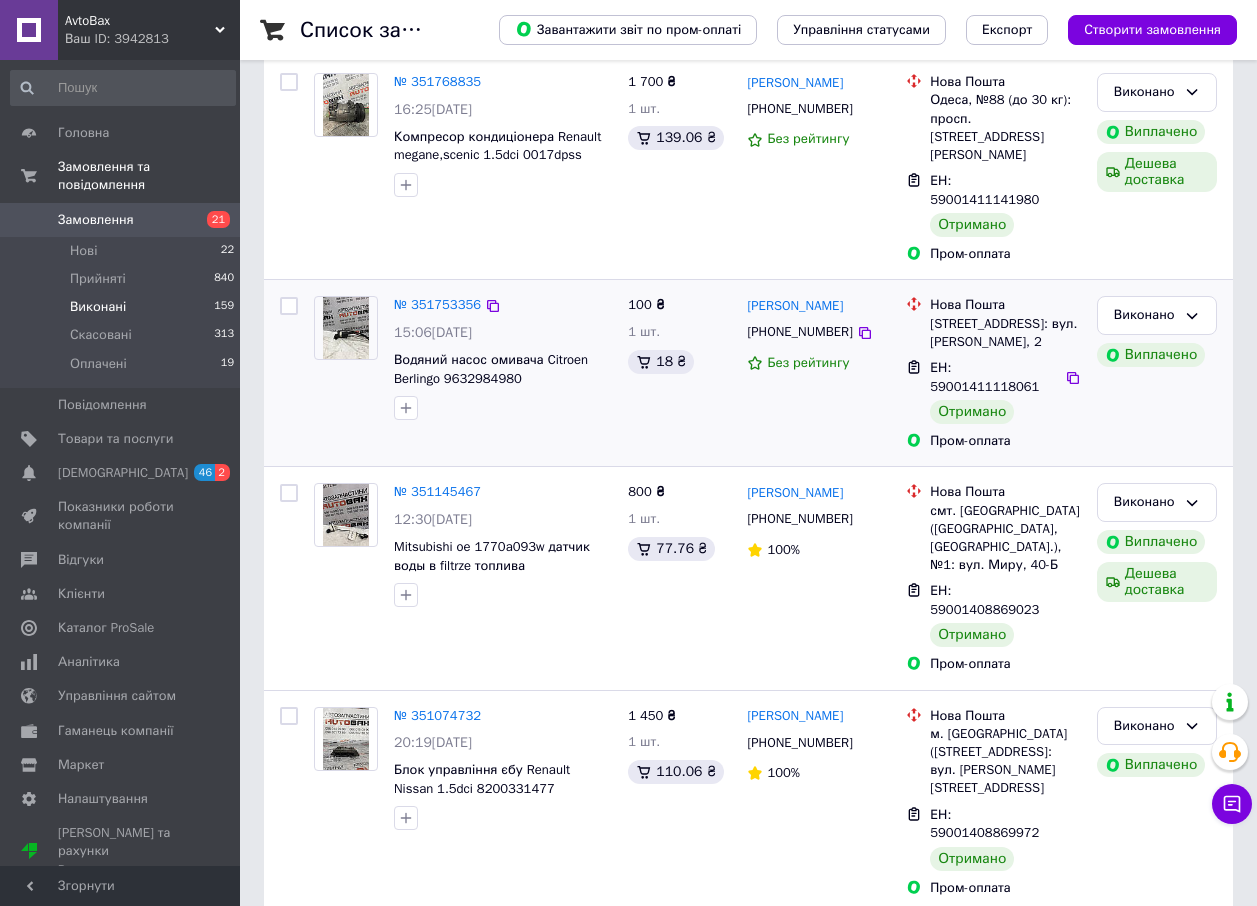scroll, scrollTop: 200, scrollLeft: 0, axis: vertical 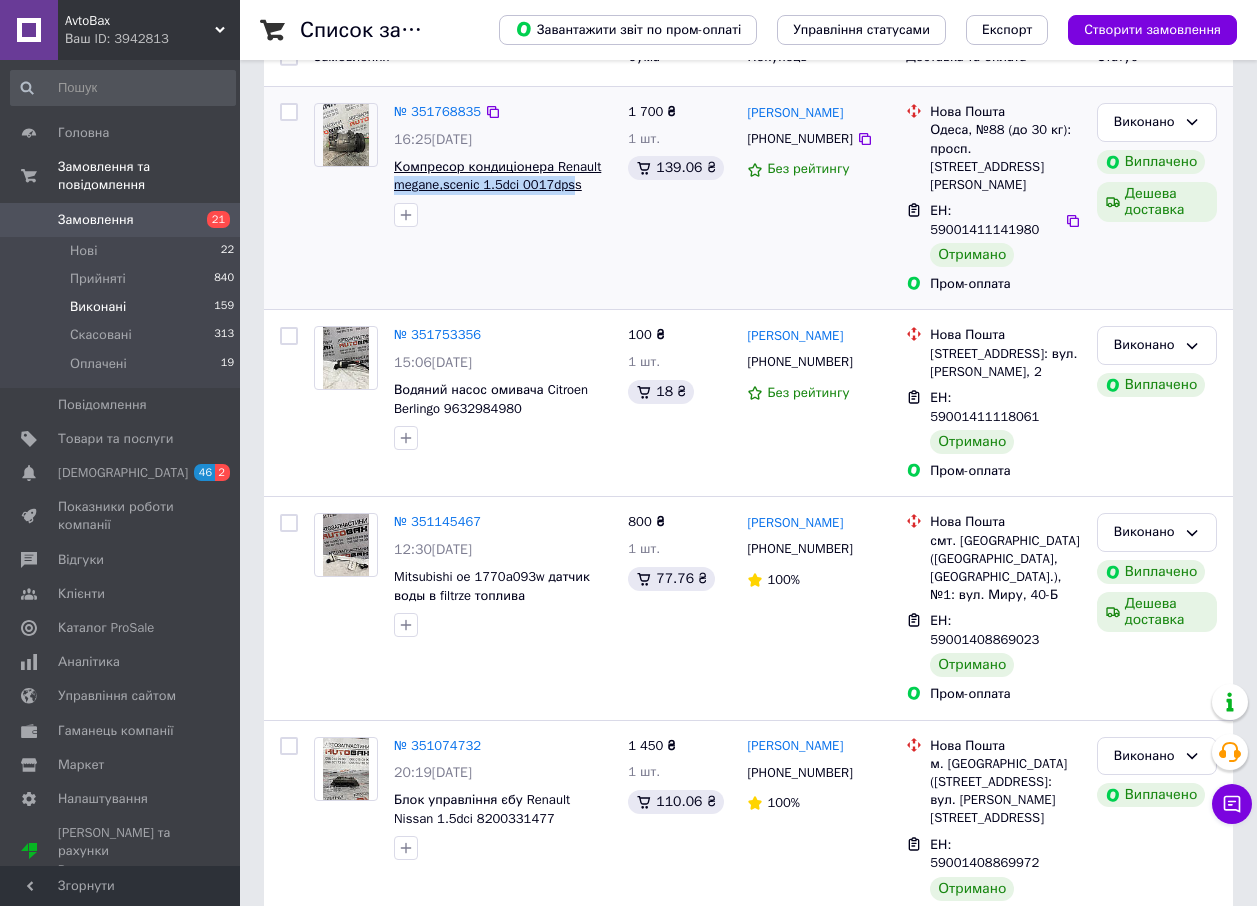 click on "№ 351768835 16:25, 08.07.2025 Компресор кондиціонера Renault megane,scenic 1.5dci 0017dpss" at bounding box center (503, 165) 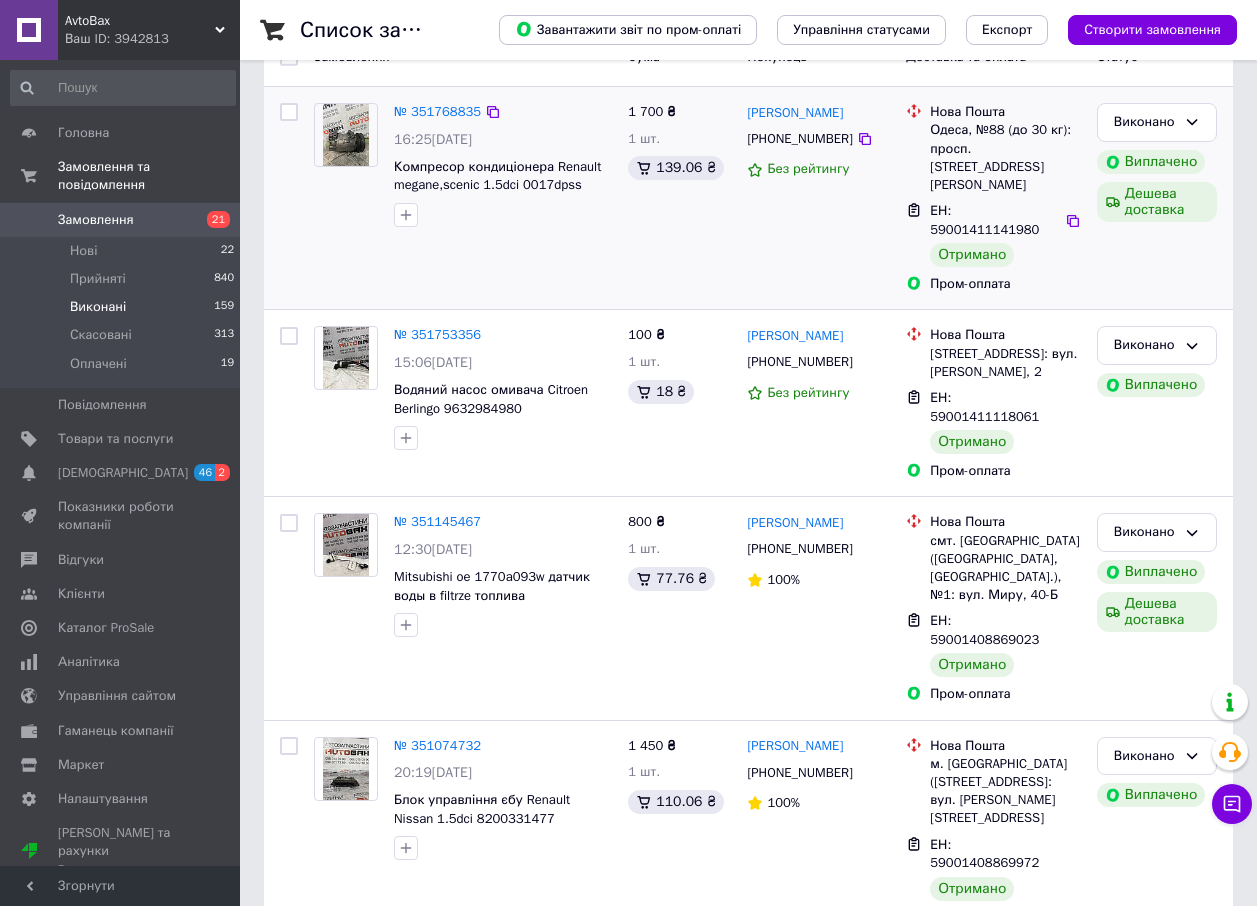 drag, startPoint x: 568, startPoint y: 192, endPoint x: 578, endPoint y: 221, distance: 30.675724 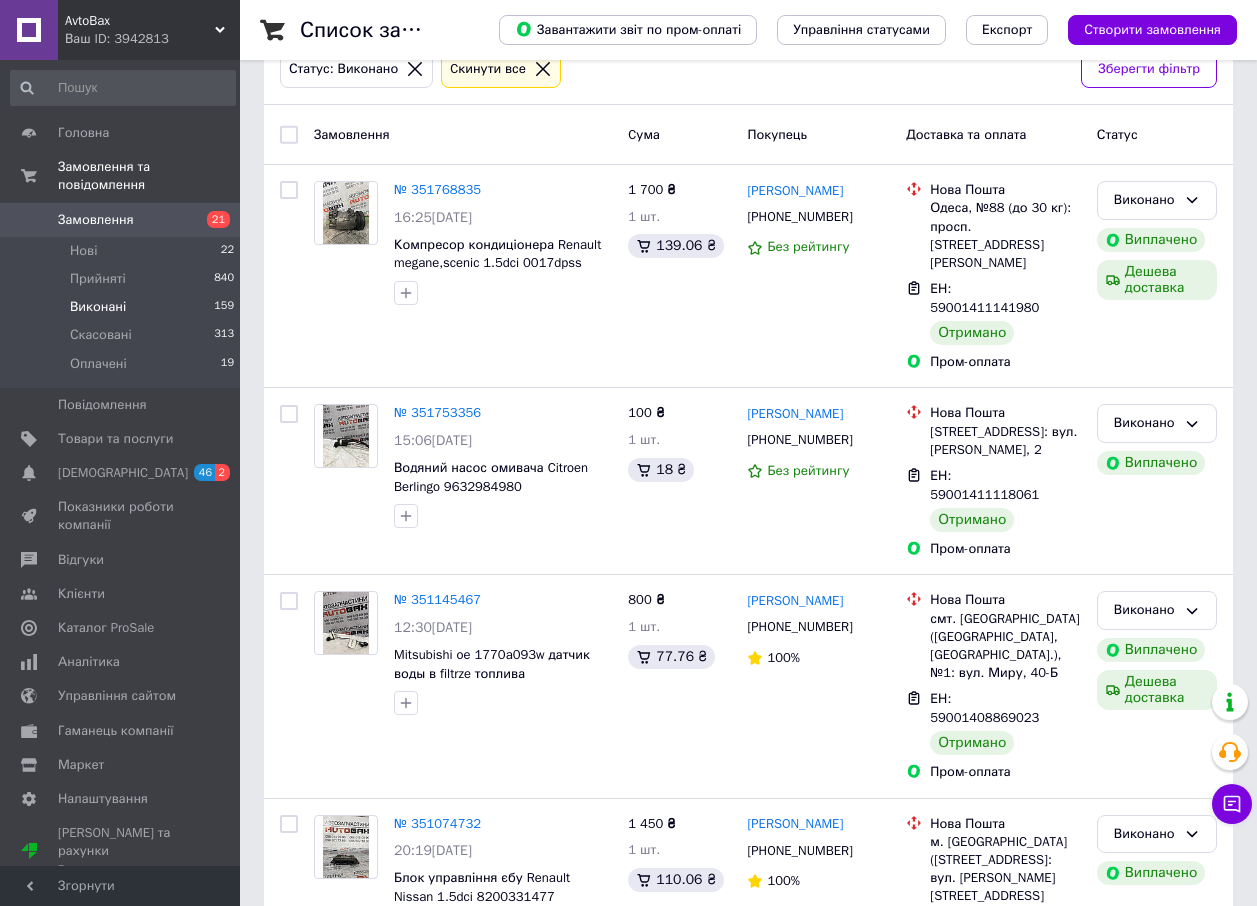scroll, scrollTop: 0, scrollLeft: 0, axis: both 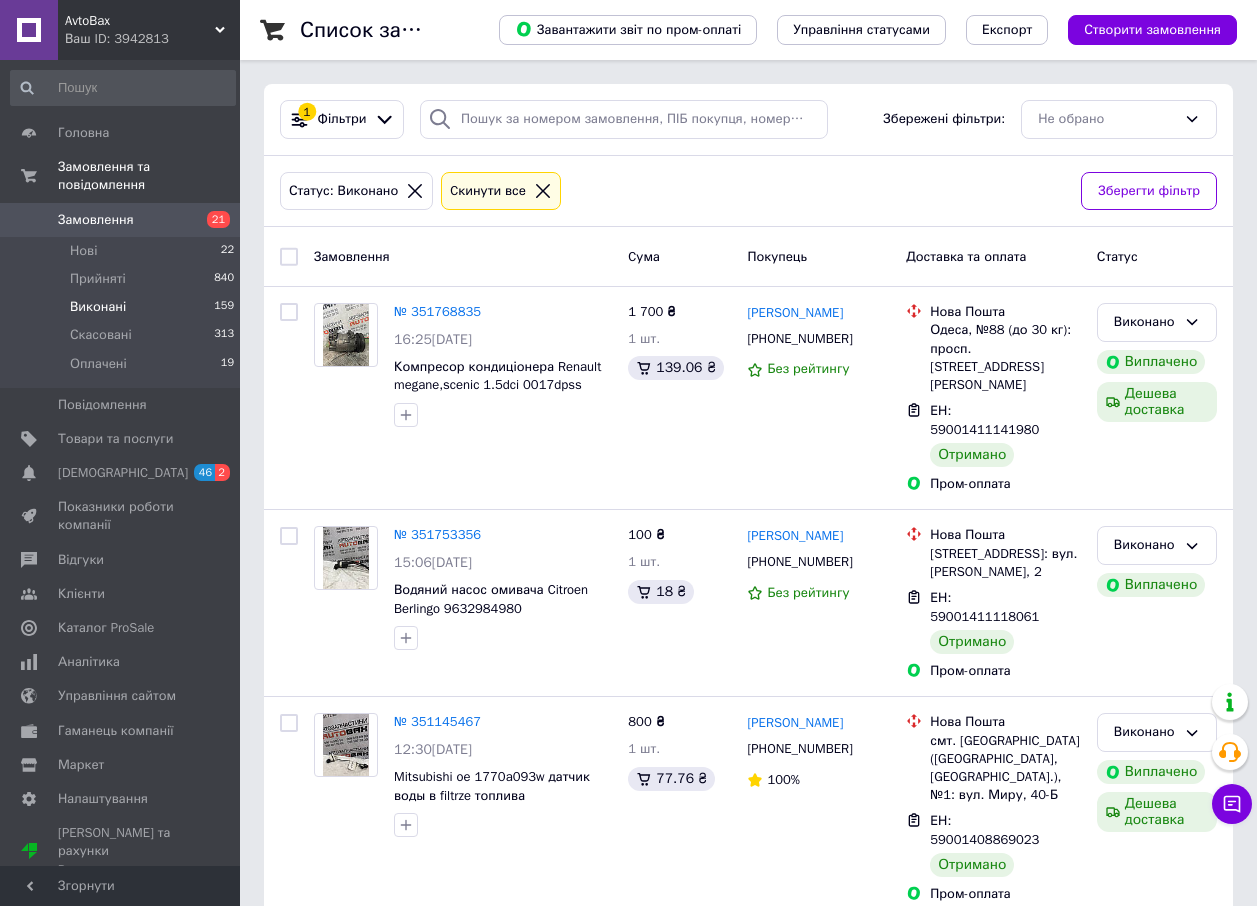 click on "Замовлення" at bounding box center [96, 220] 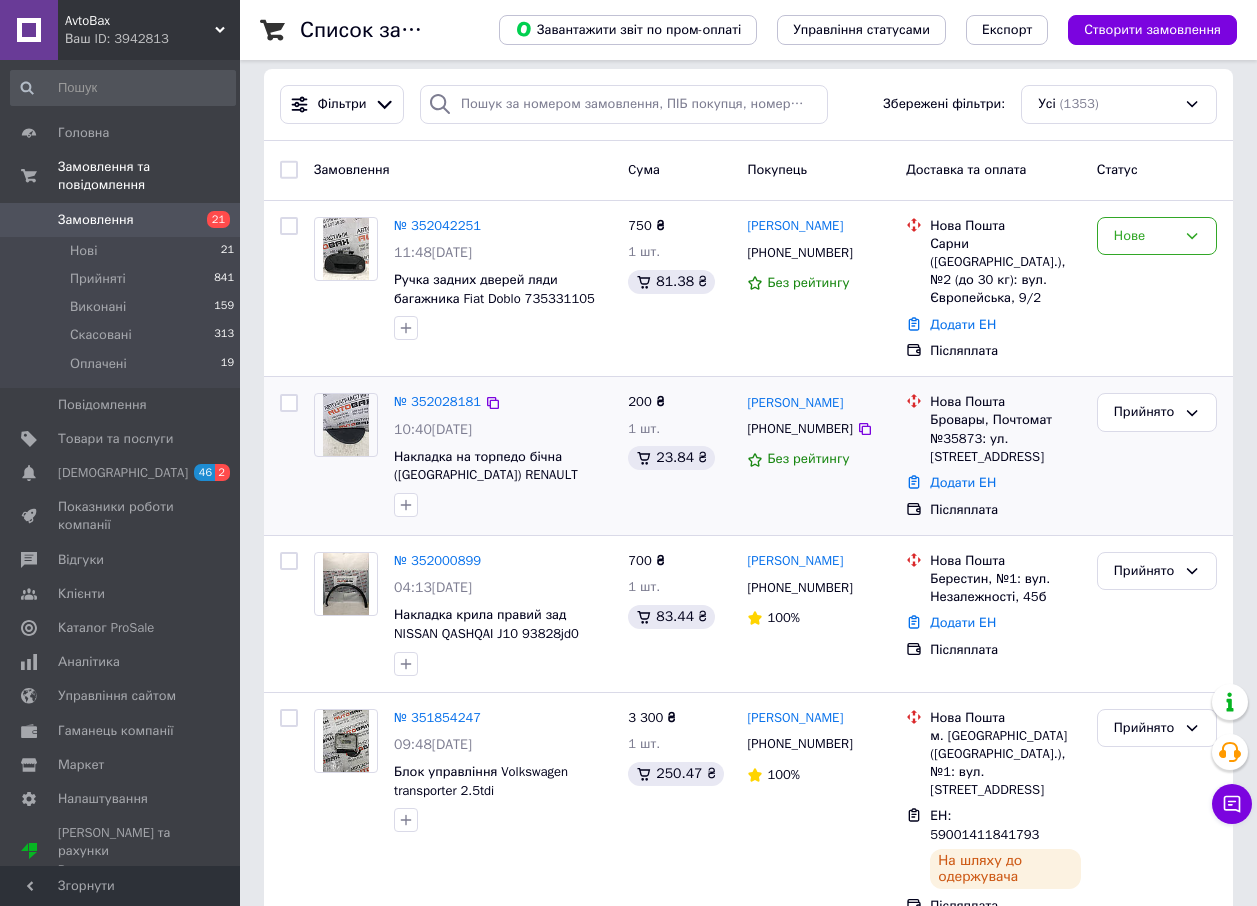 scroll, scrollTop: 0, scrollLeft: 0, axis: both 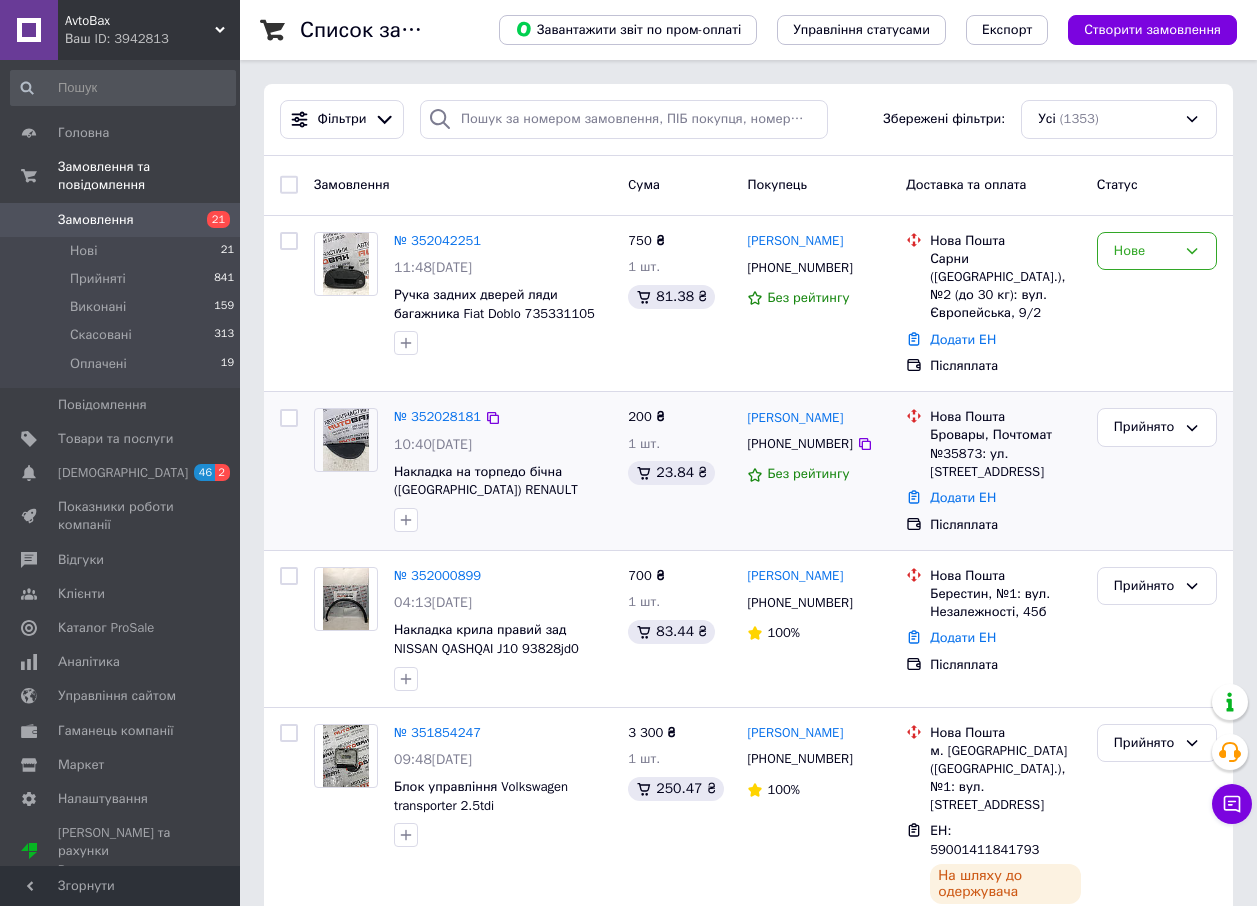click at bounding box center (503, 520) 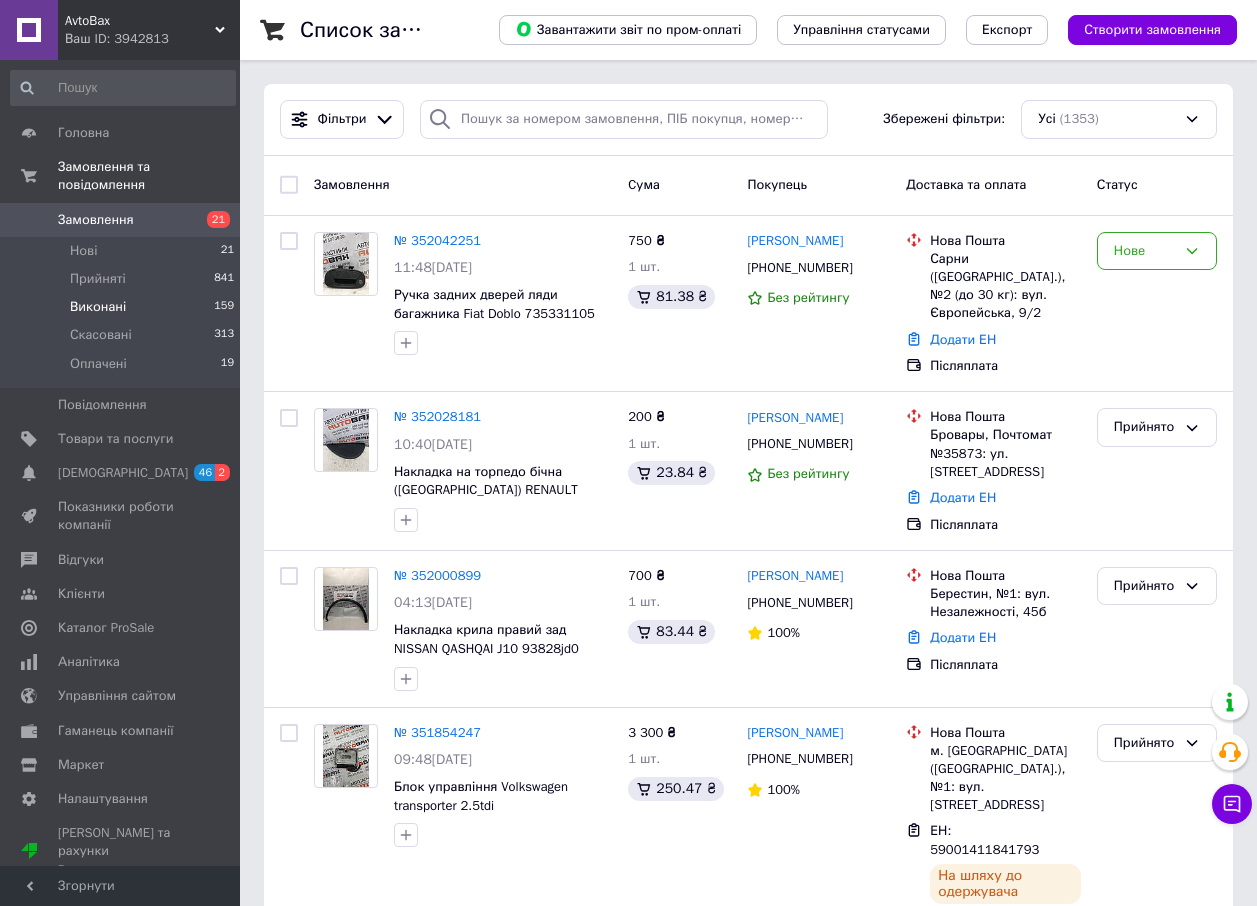click on "Виконані" at bounding box center (98, 307) 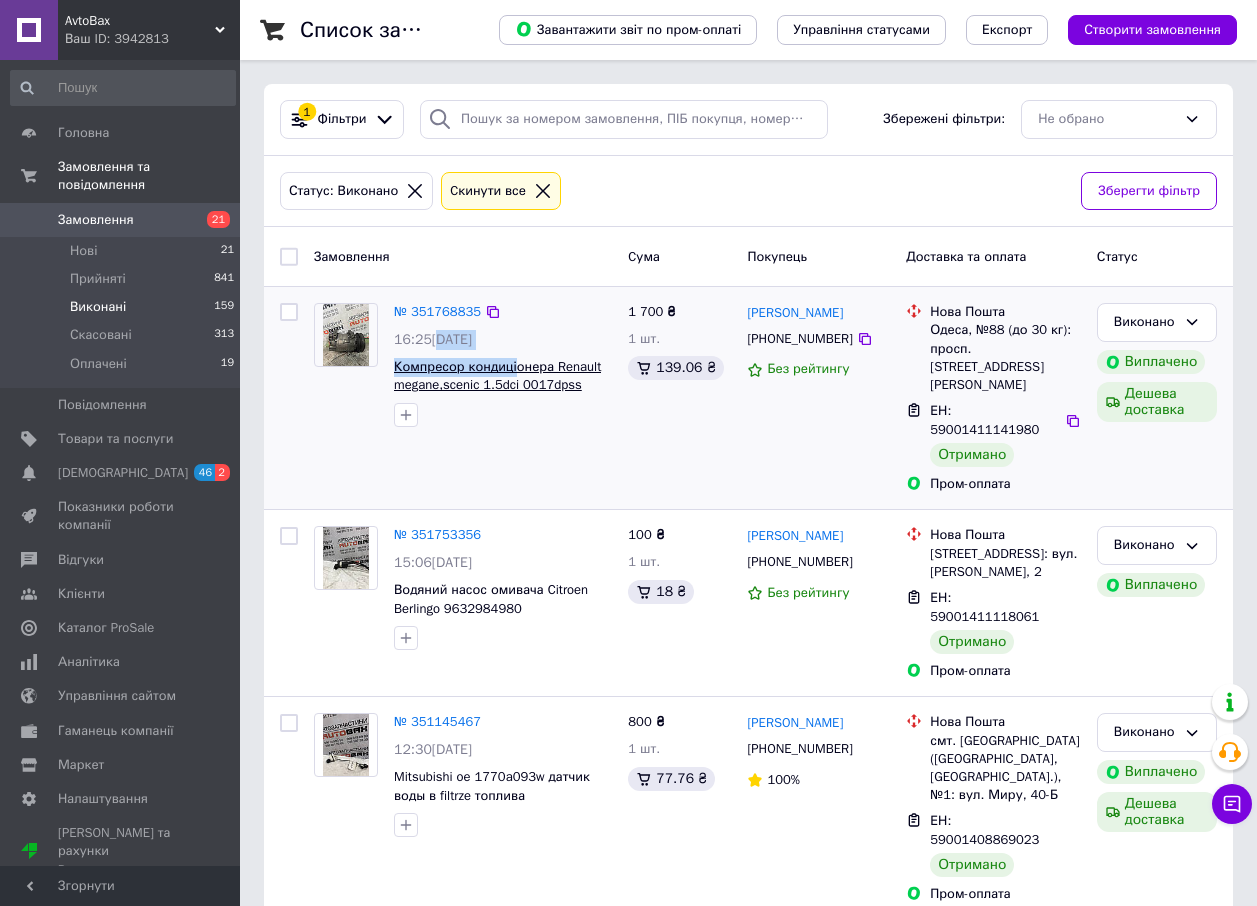 drag, startPoint x: 430, startPoint y: 347, endPoint x: 516, endPoint y: 359, distance: 86.833176 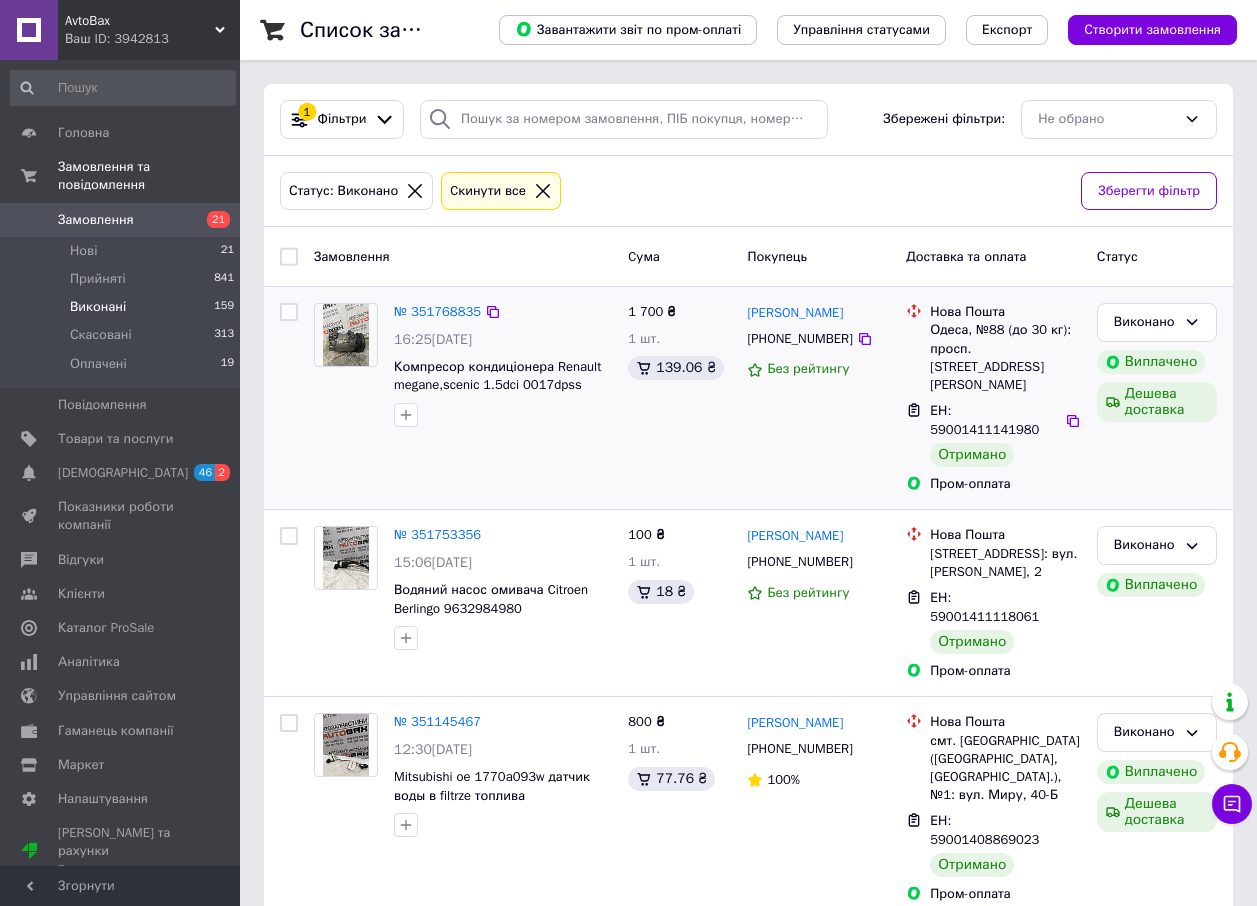 drag, startPoint x: 516, startPoint y: 359, endPoint x: 535, endPoint y: 447, distance: 90.02777 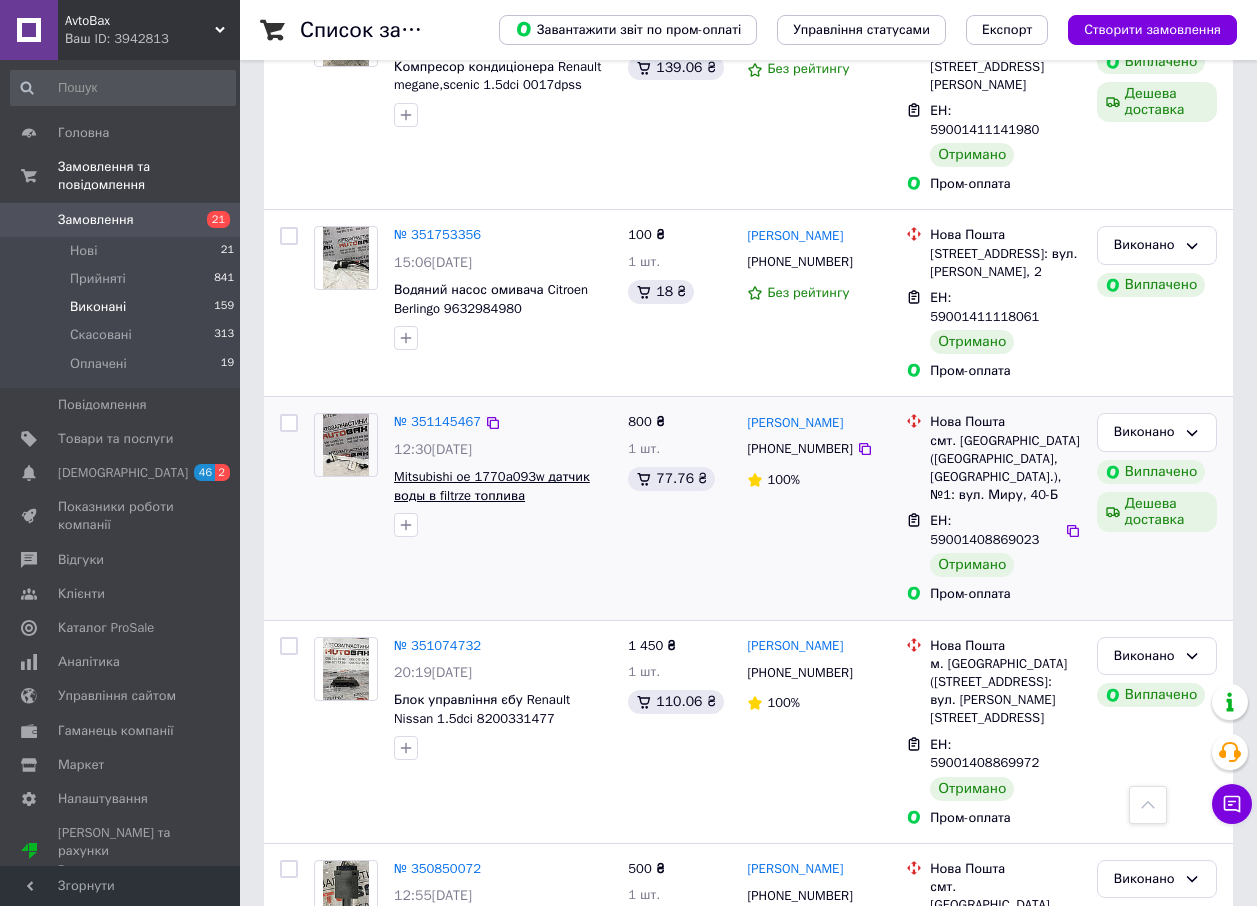 scroll, scrollTop: 0, scrollLeft: 0, axis: both 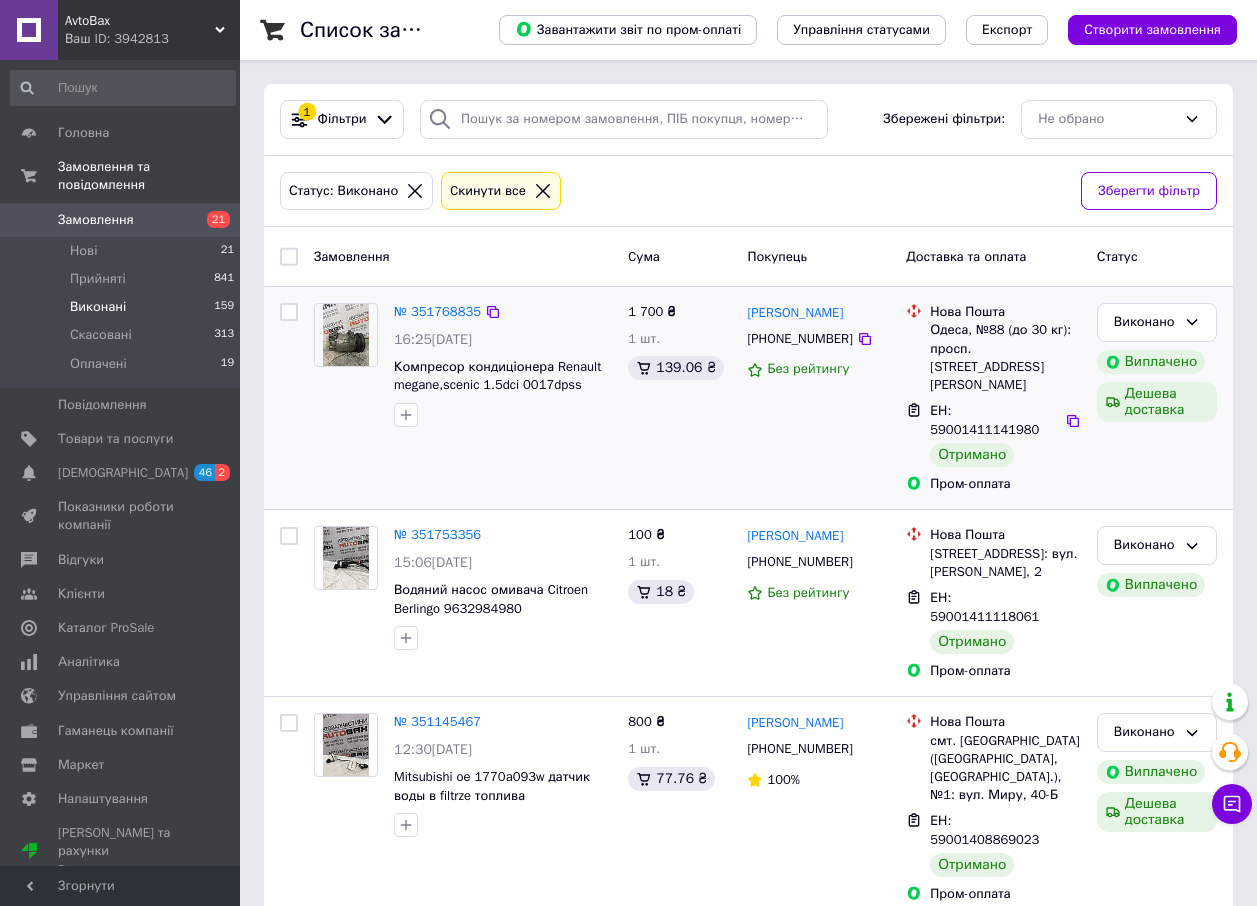 drag, startPoint x: 435, startPoint y: 341, endPoint x: 509, endPoint y: 344, distance: 74.06078 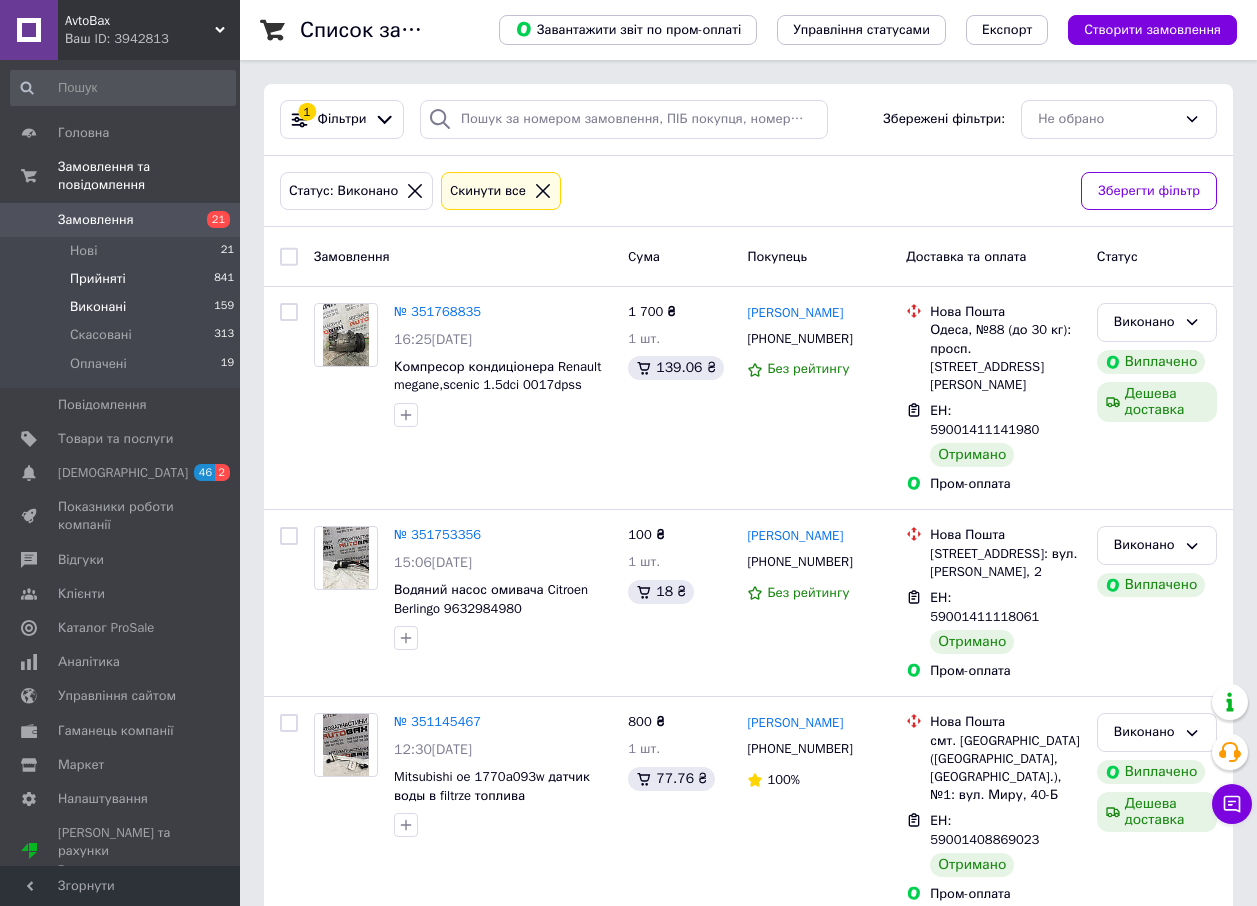 click on "Прийняті 841" at bounding box center [123, 279] 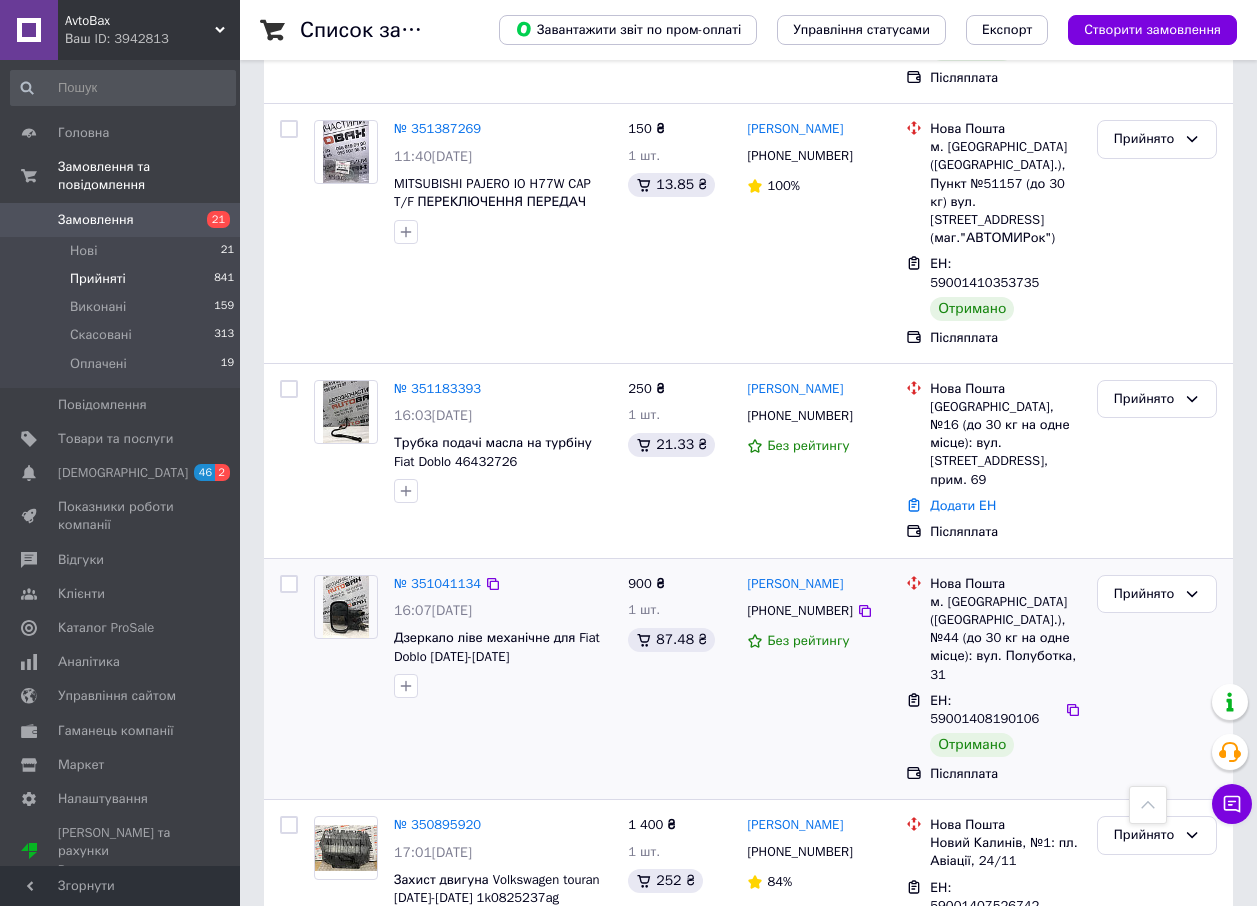 scroll, scrollTop: 1700, scrollLeft: 0, axis: vertical 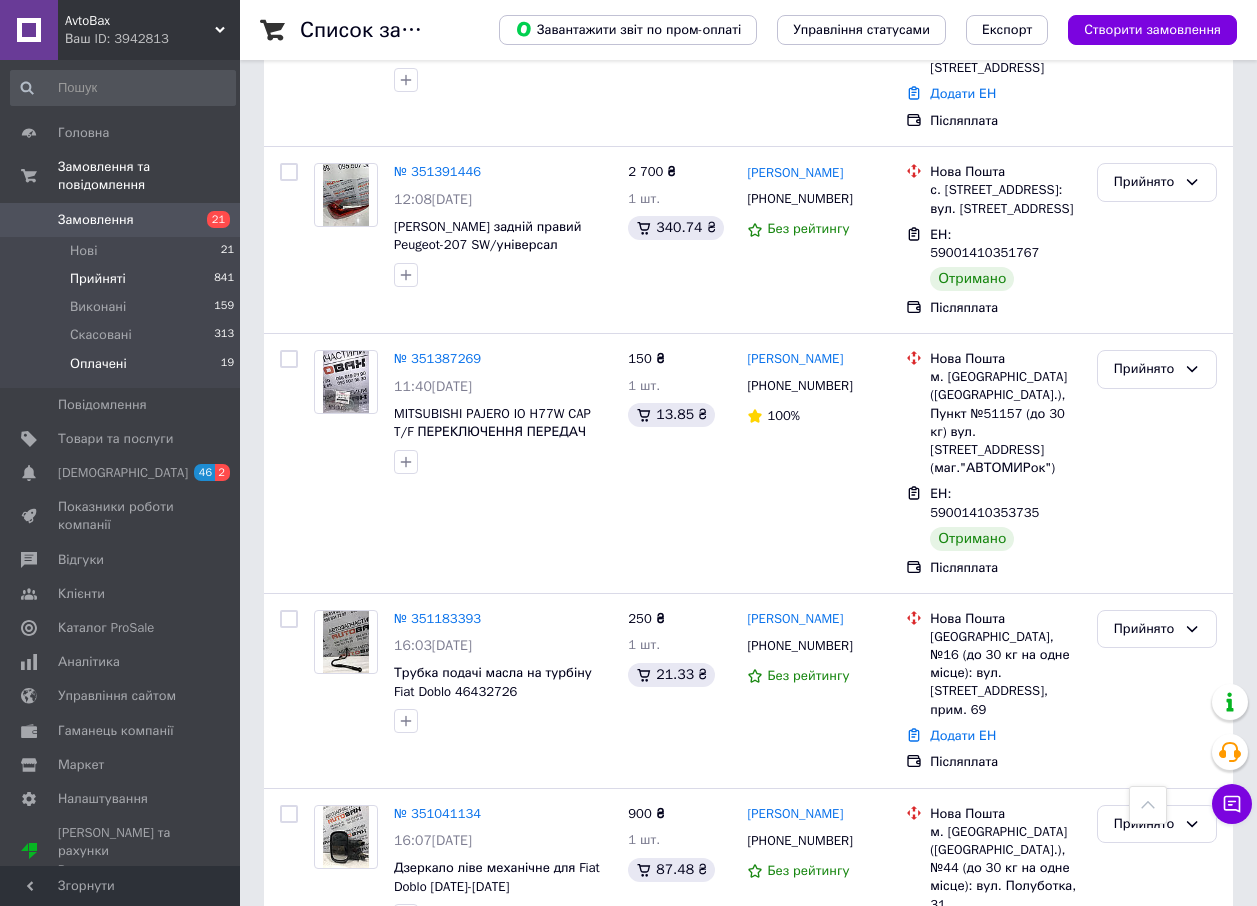 click on "Оплачені 19" at bounding box center [123, 369] 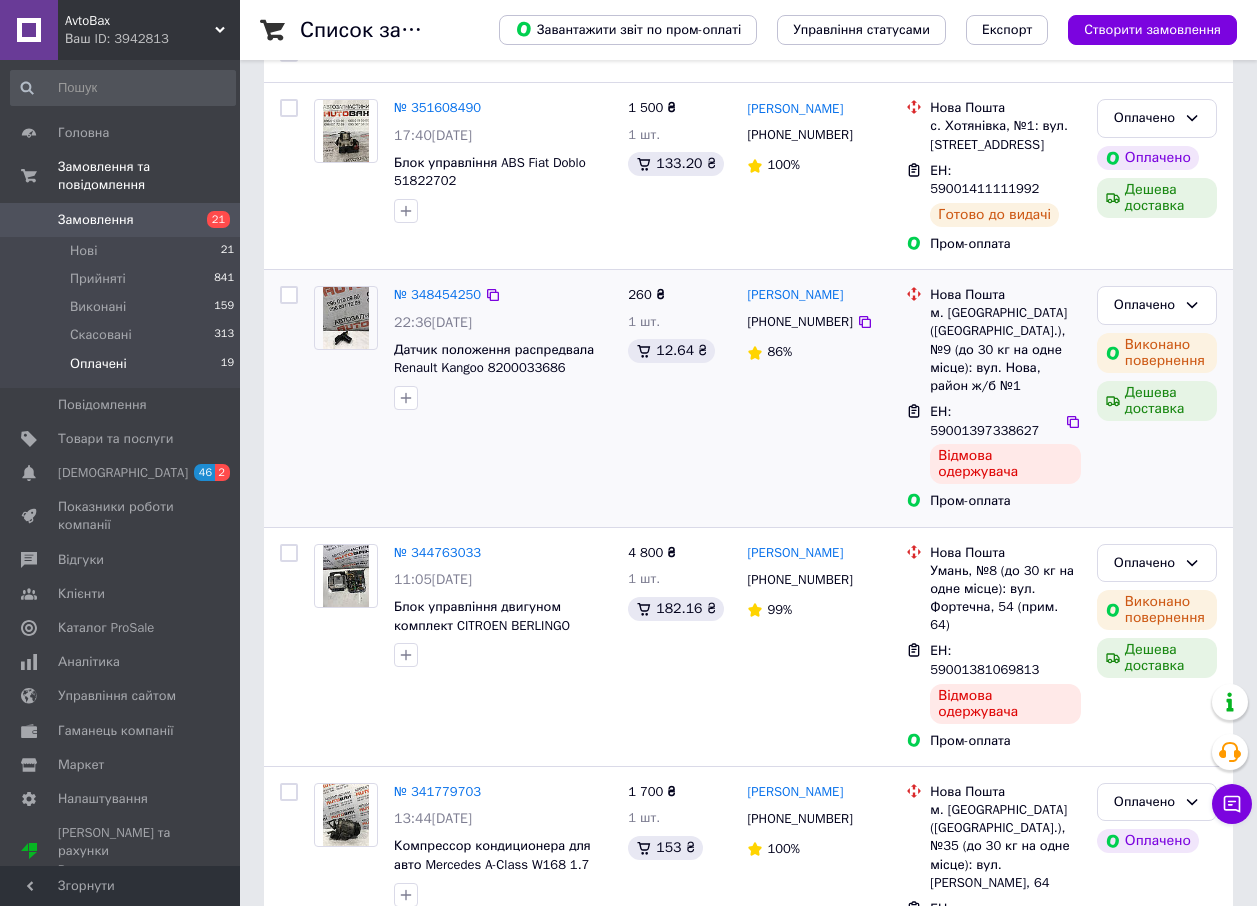 scroll, scrollTop: 300, scrollLeft: 0, axis: vertical 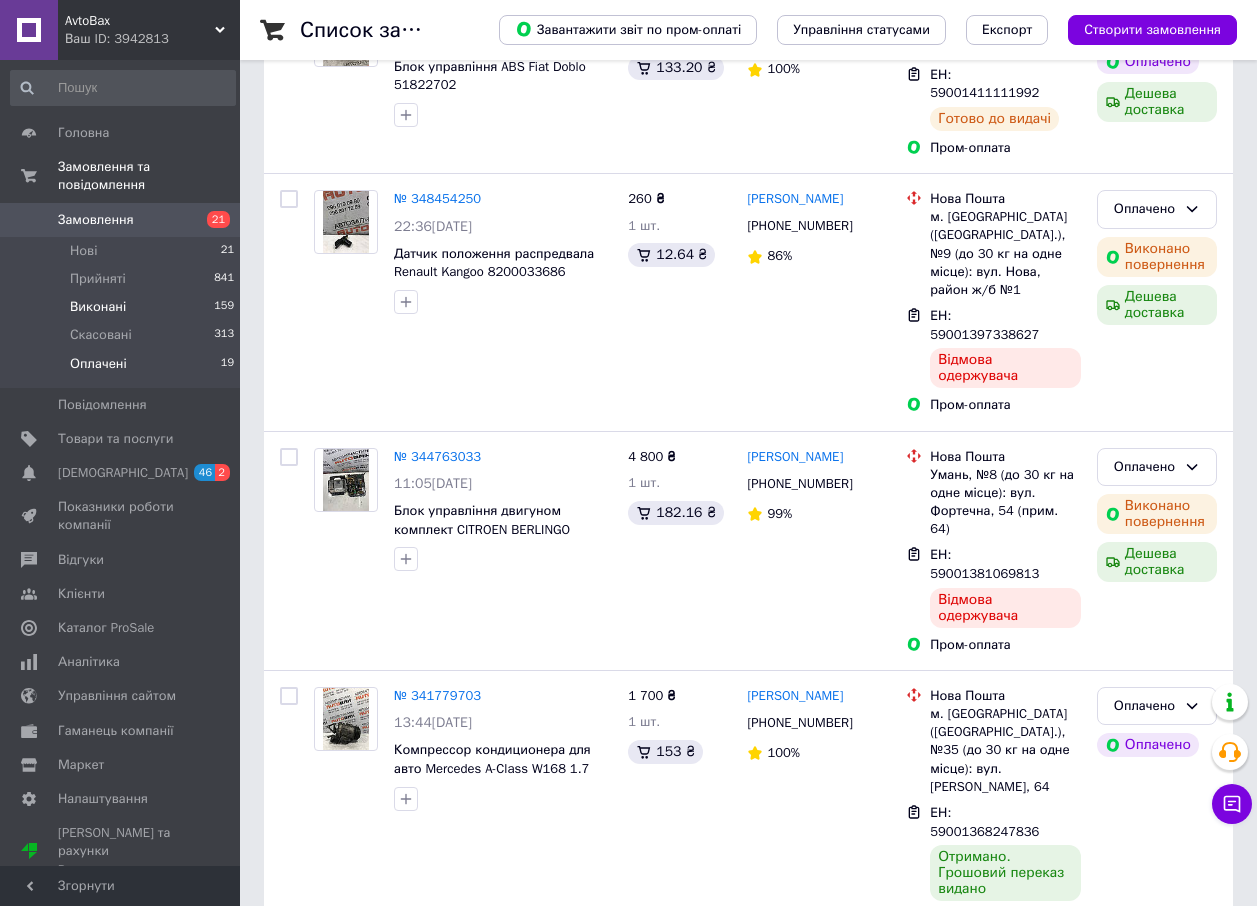 click on "Виконані 159" at bounding box center (123, 307) 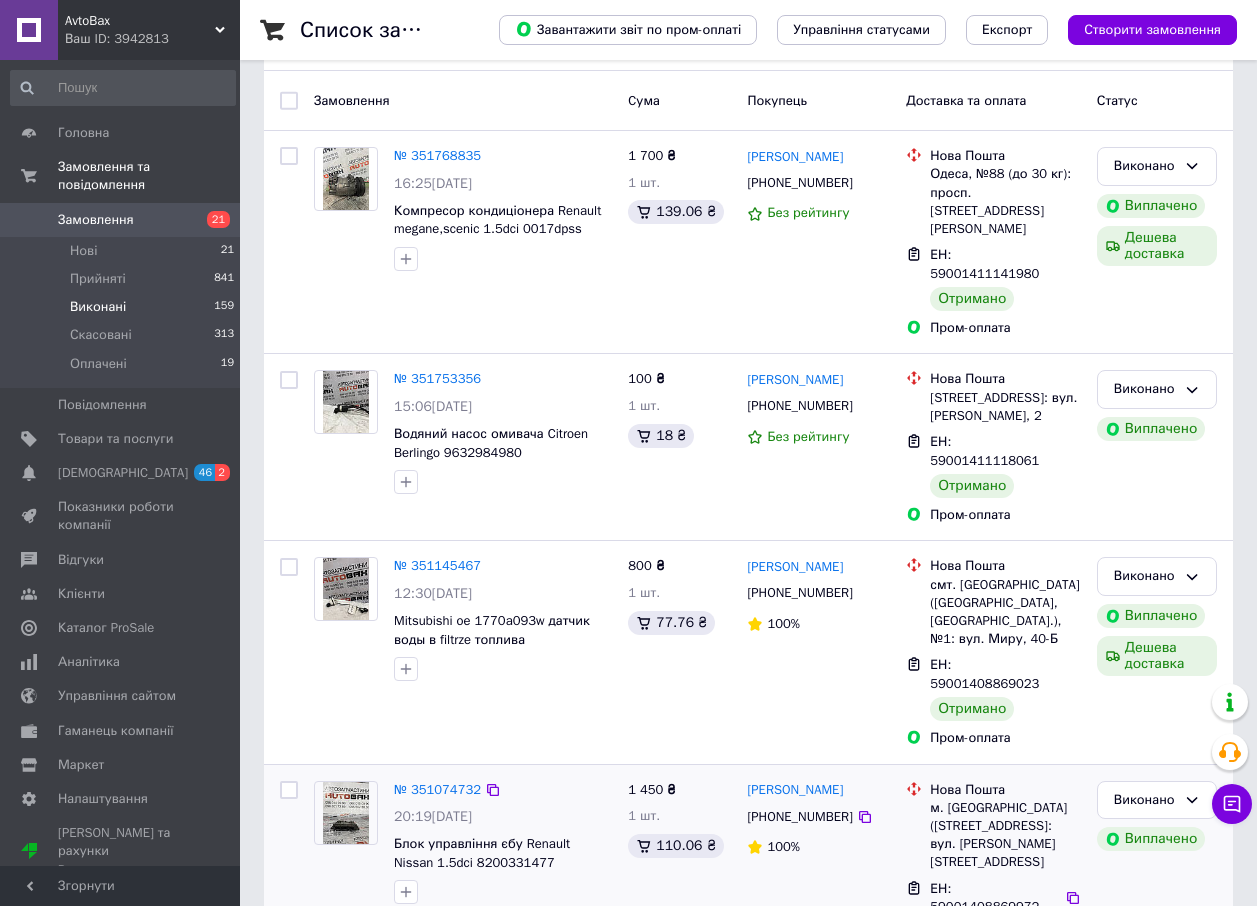 scroll, scrollTop: 100, scrollLeft: 0, axis: vertical 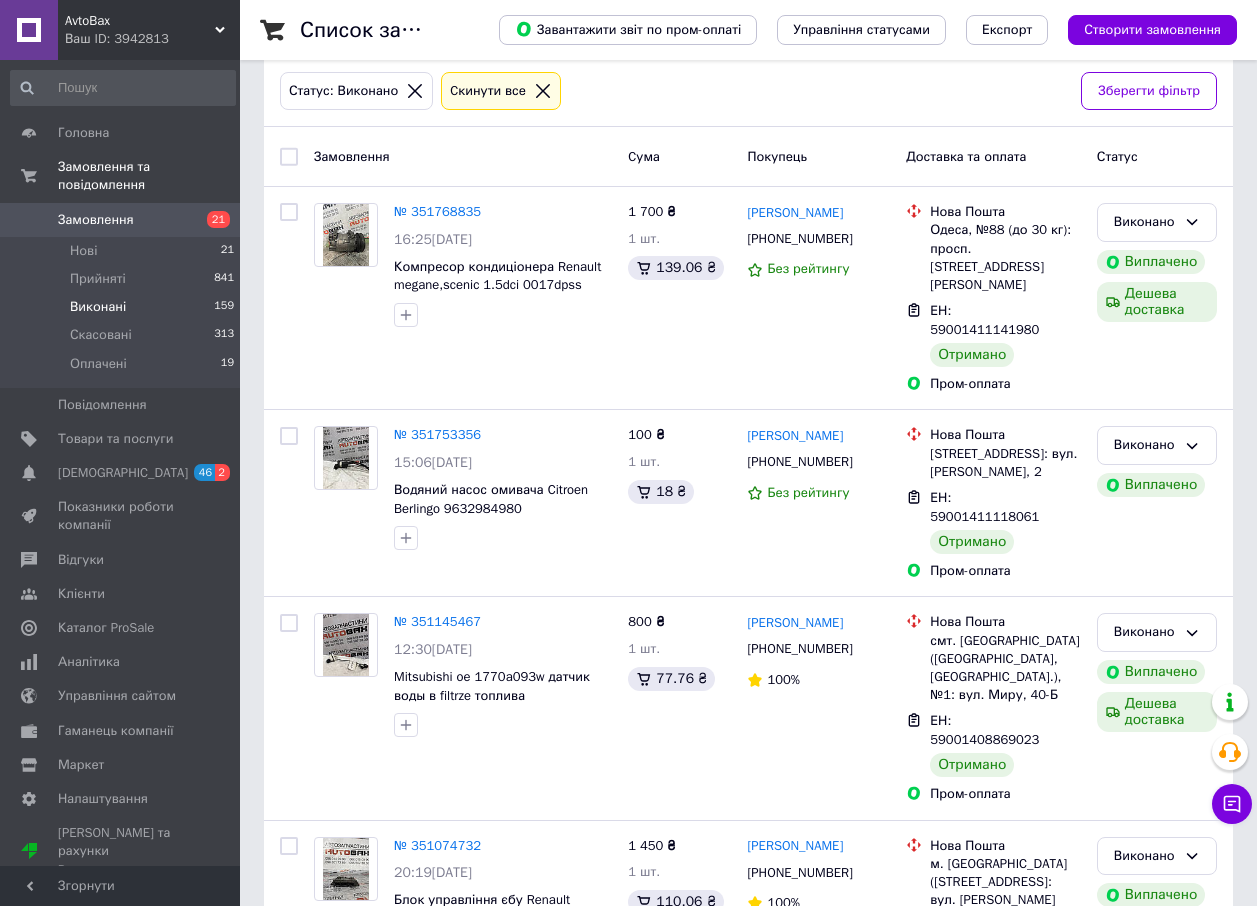 click on "Замовлення" at bounding box center [96, 220] 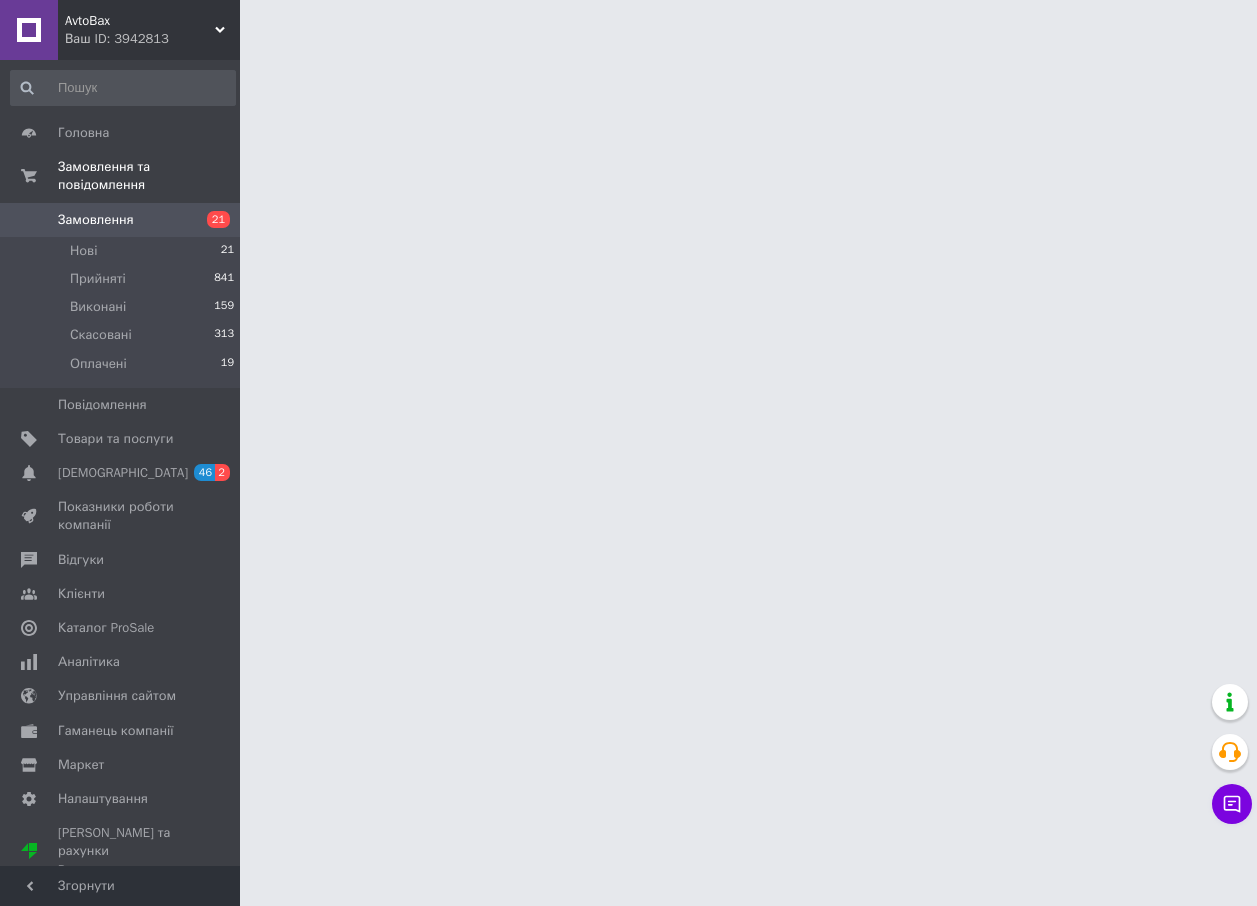 scroll, scrollTop: 0, scrollLeft: 0, axis: both 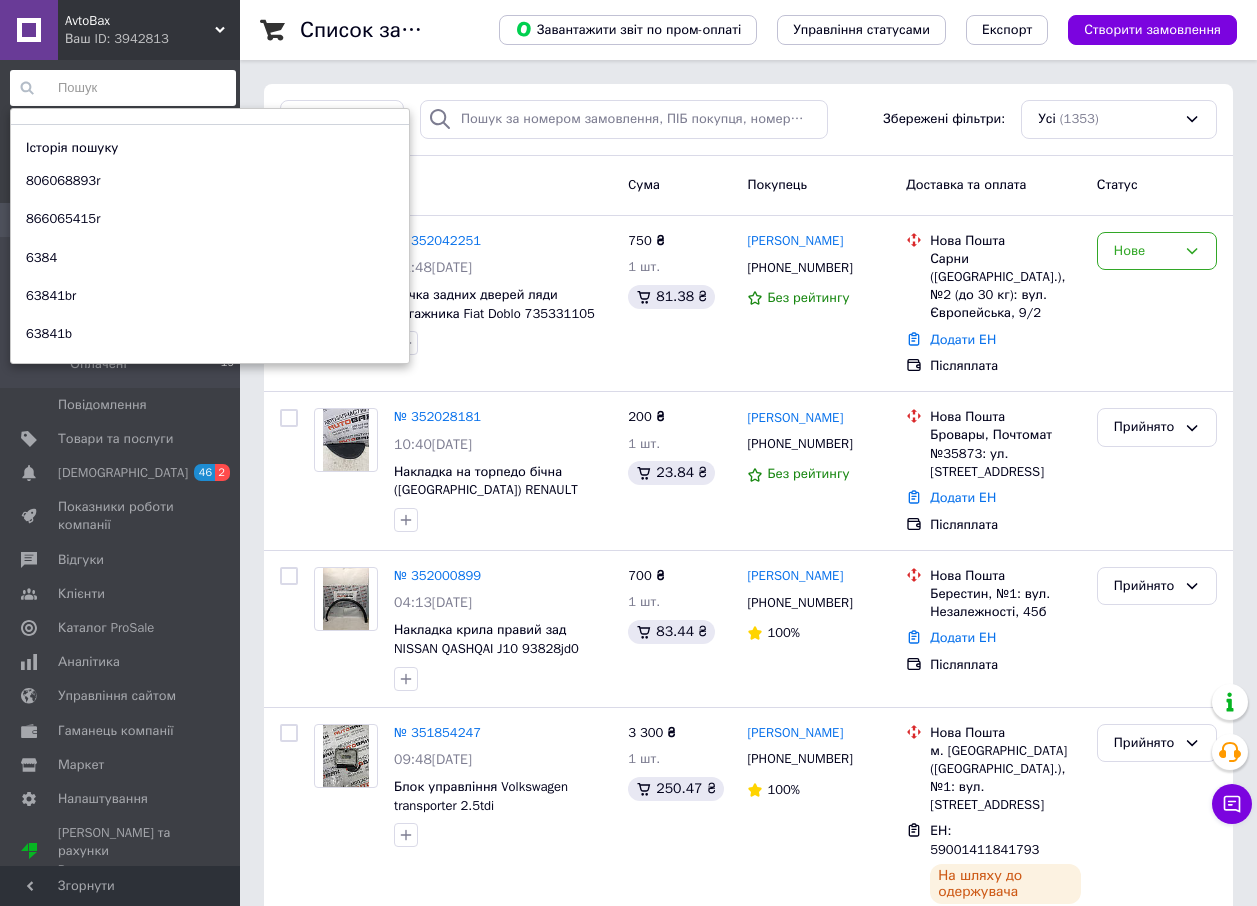 click on "Замовлення" at bounding box center (463, 185) 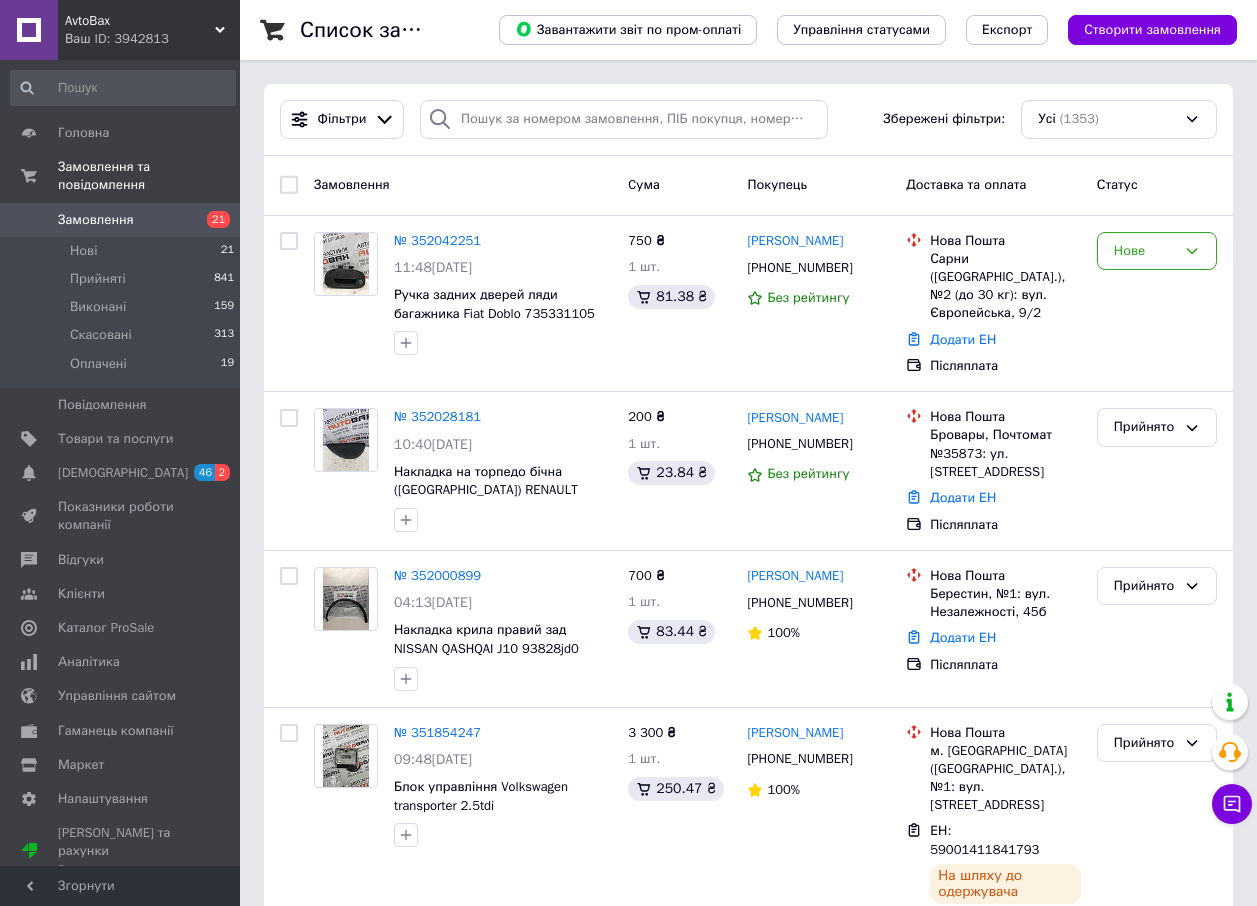 click at bounding box center (123, 88) 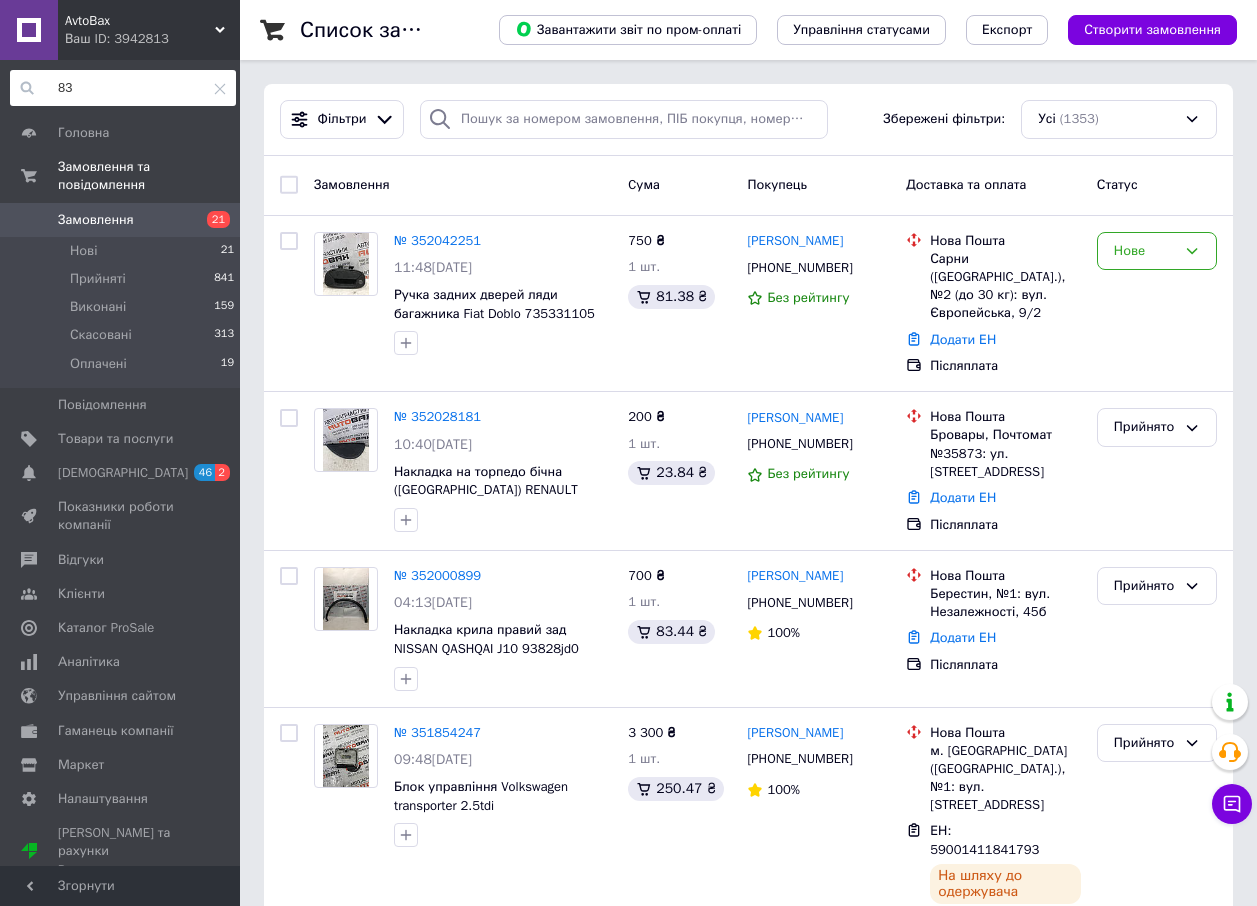 type on "8" 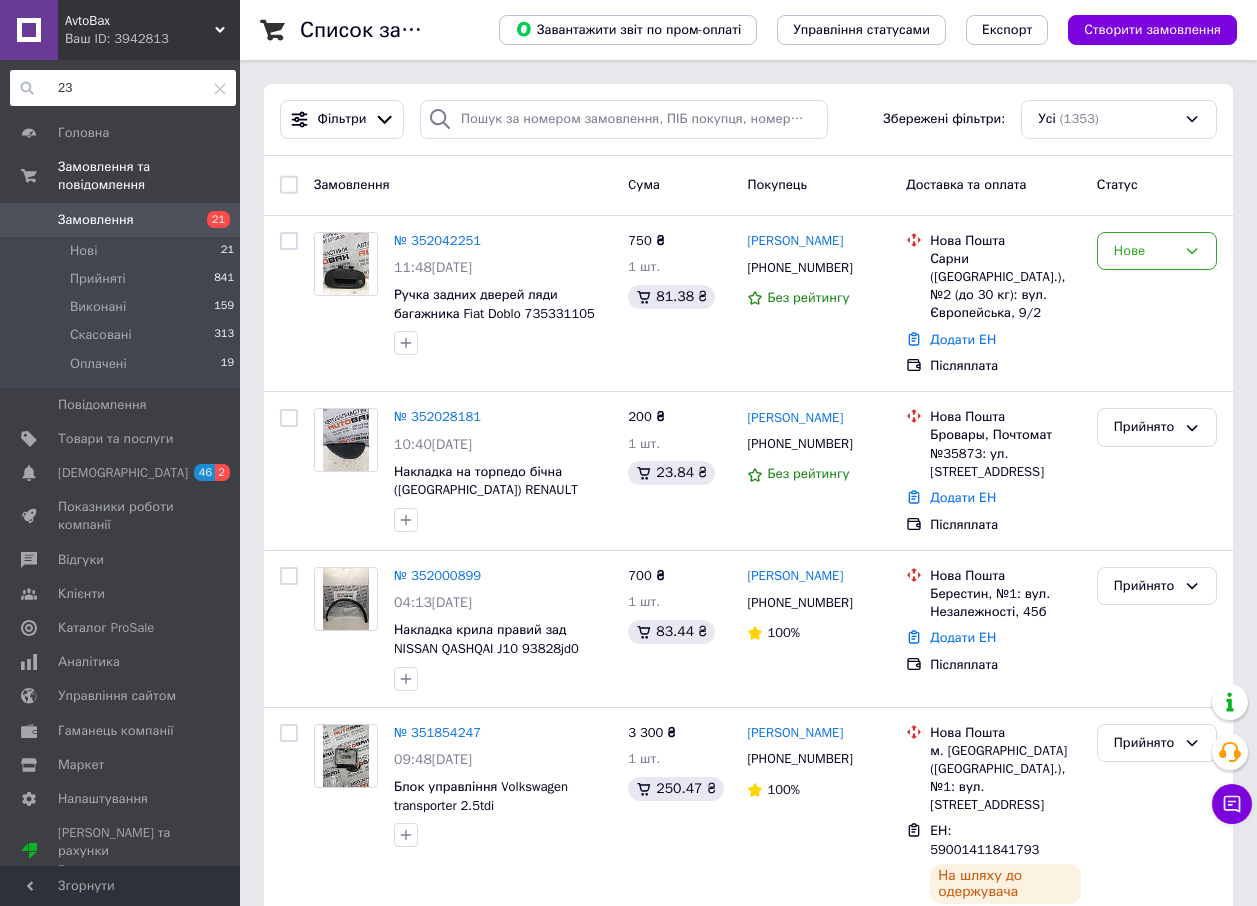type on "2" 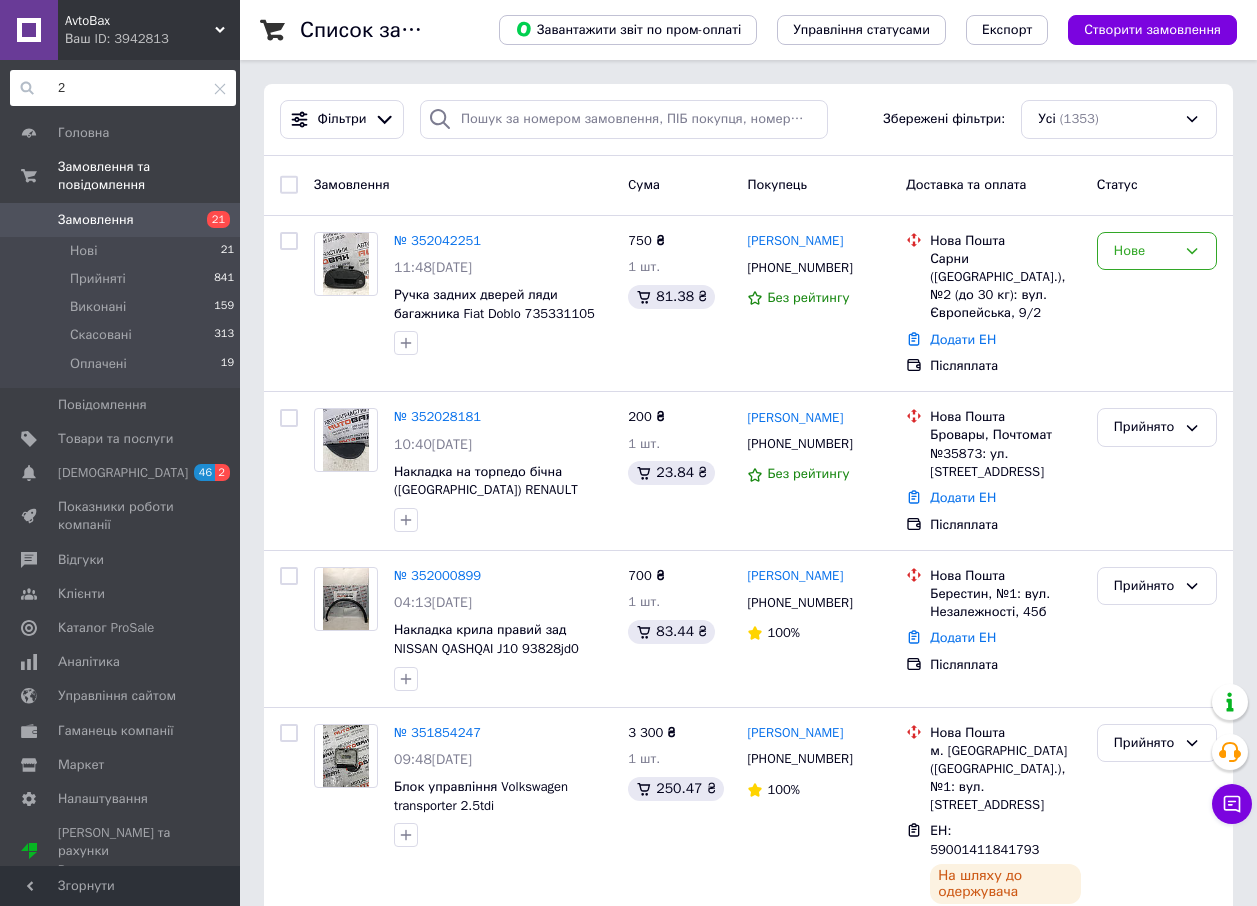 type 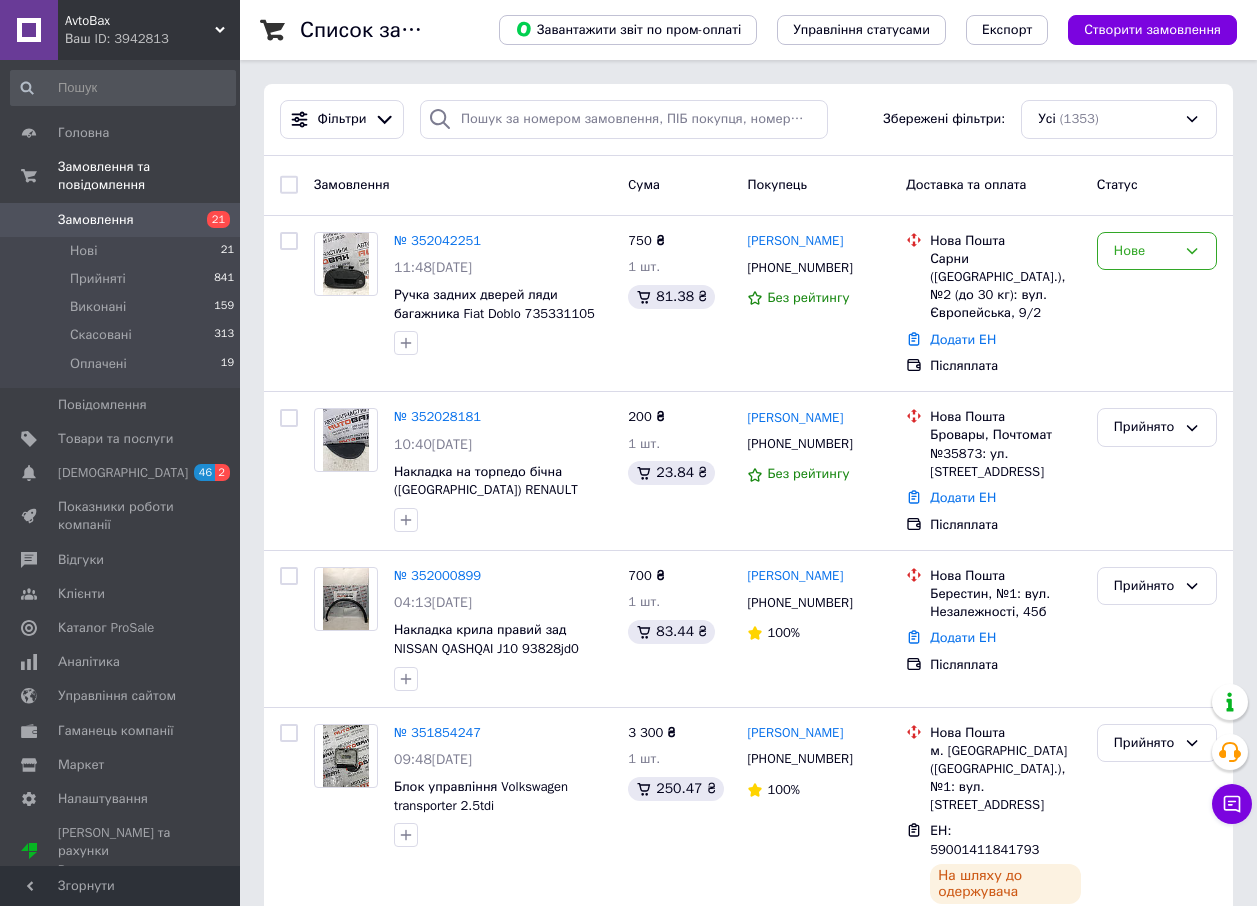 click on "Замовлення" at bounding box center [463, 185] 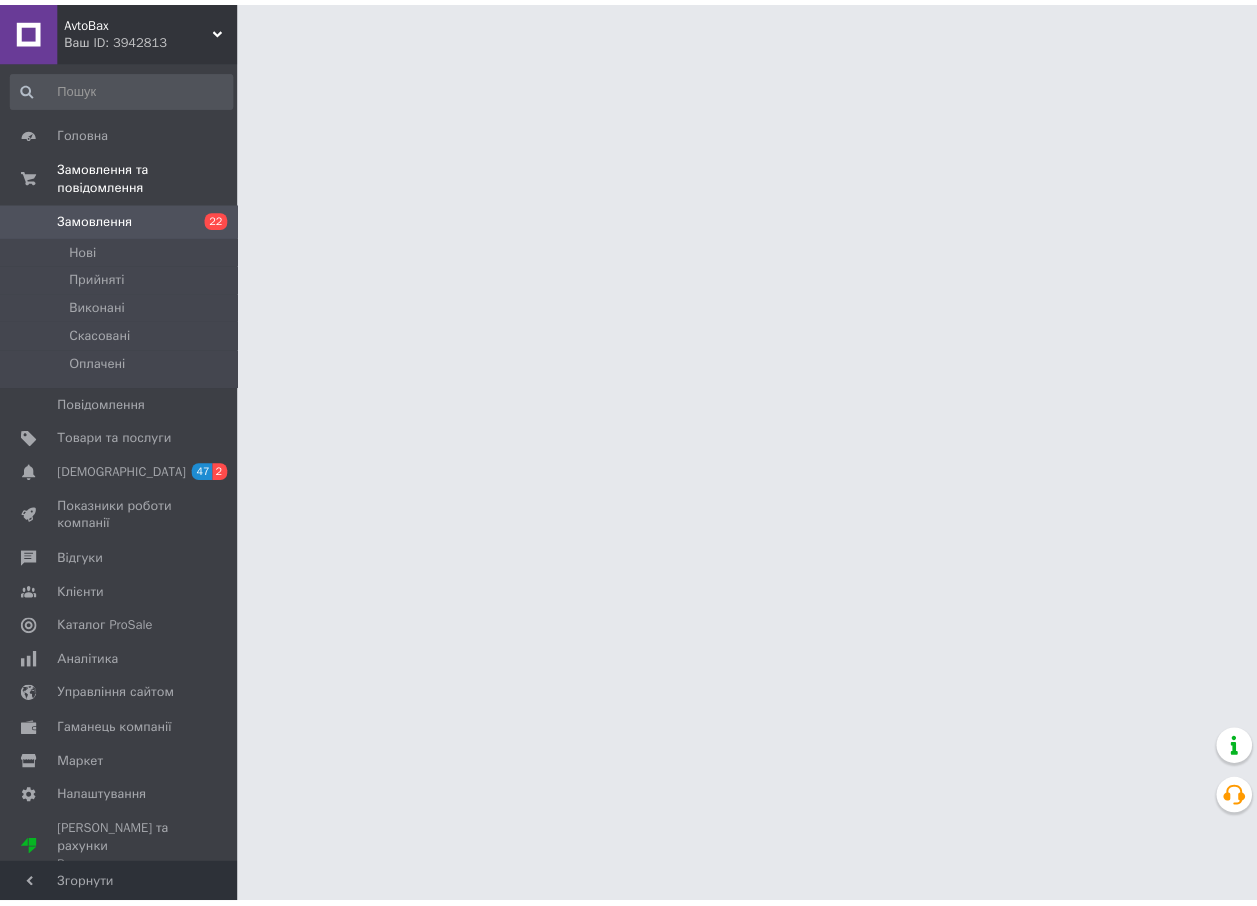 scroll, scrollTop: 0, scrollLeft: 0, axis: both 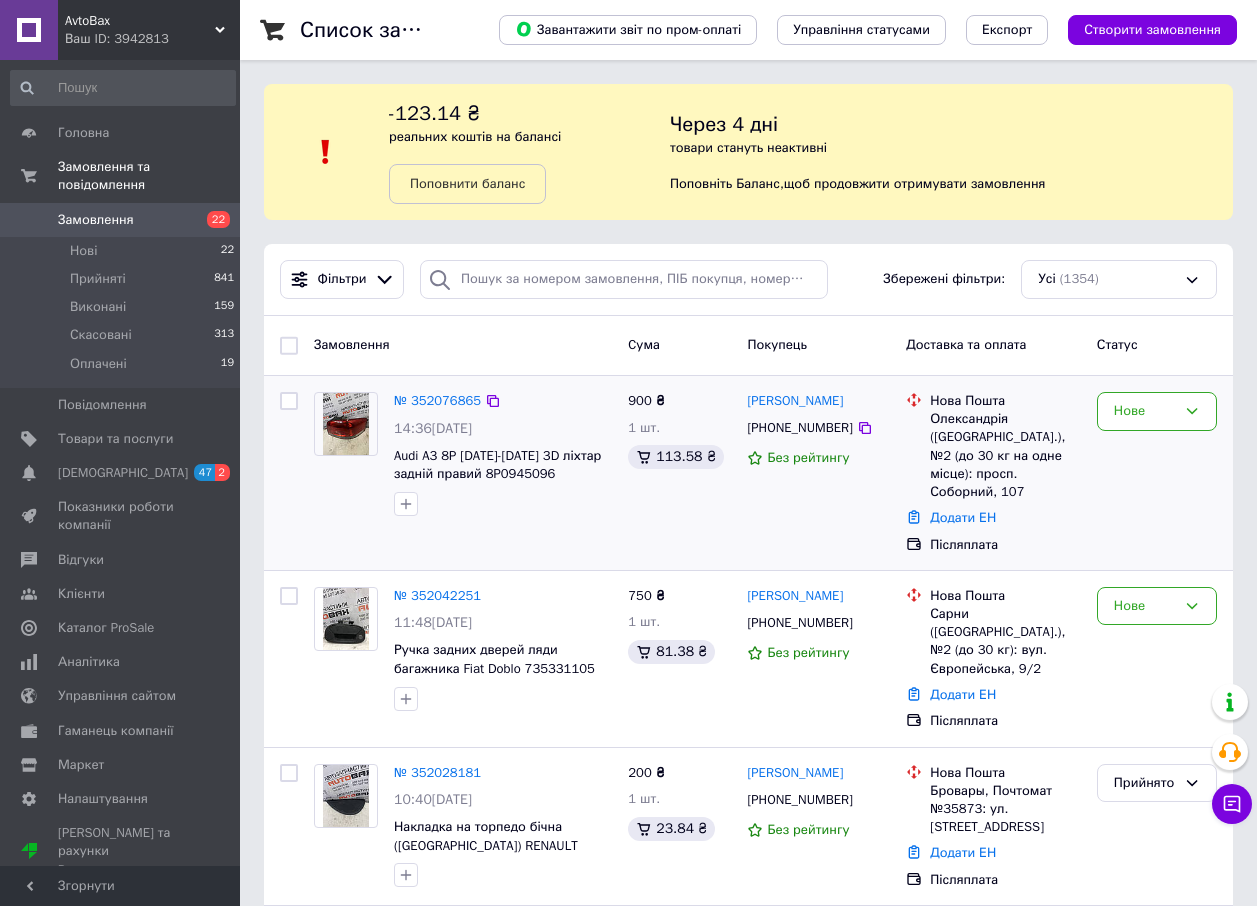 click at bounding box center [346, 424] 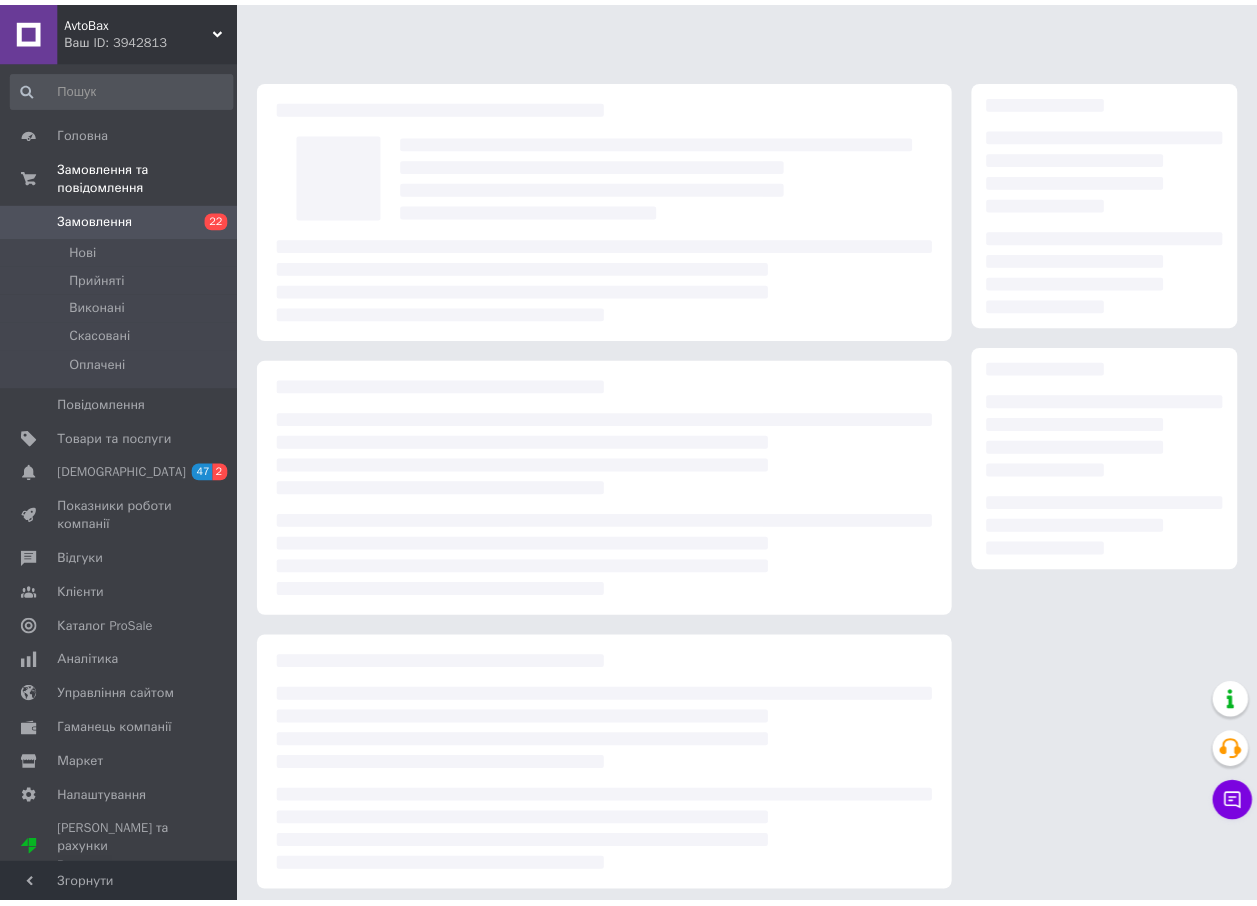 scroll, scrollTop: 0, scrollLeft: 0, axis: both 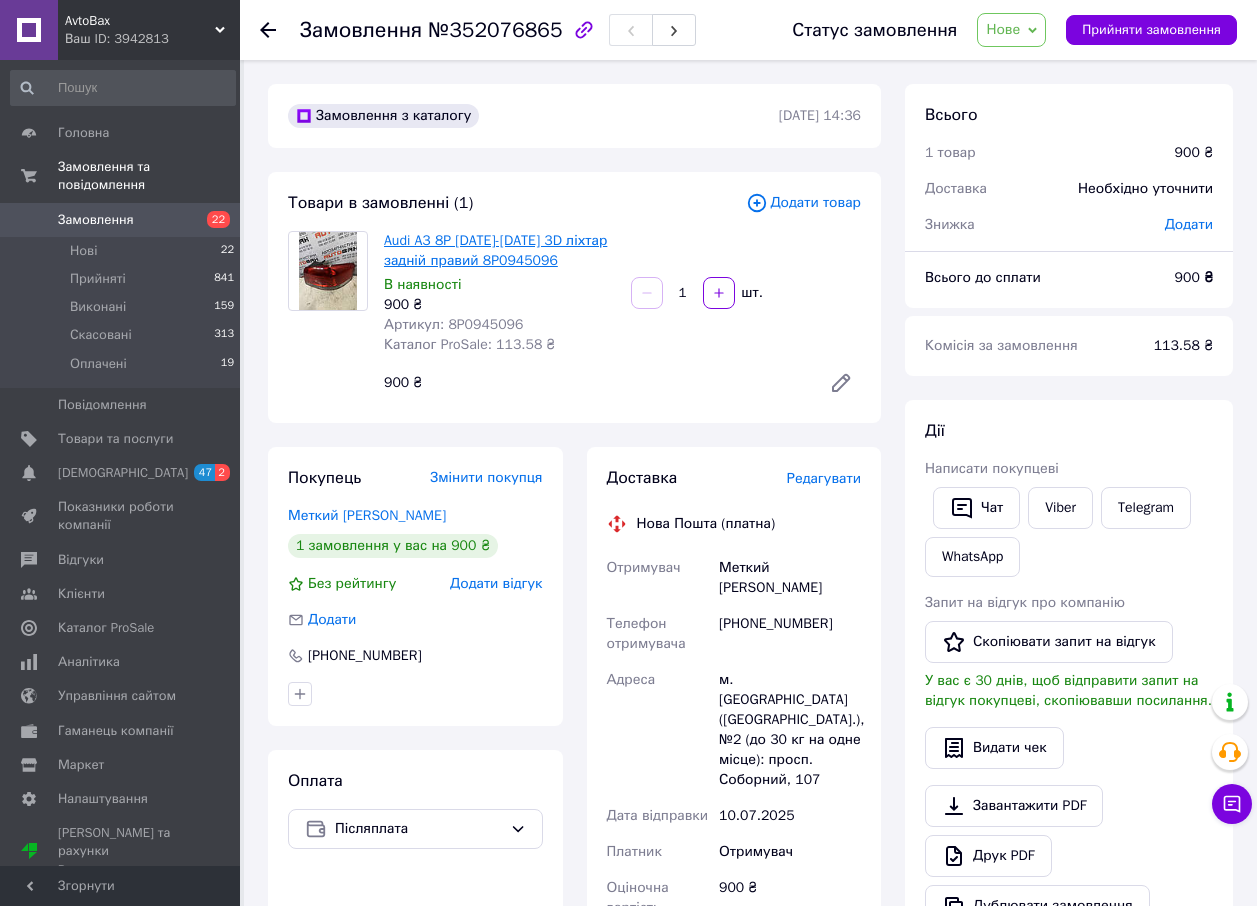 click on "Audi A3 8P [DATE]-[DATE] 3D ліхтар задній правий 8P0945096" at bounding box center [495, 250] 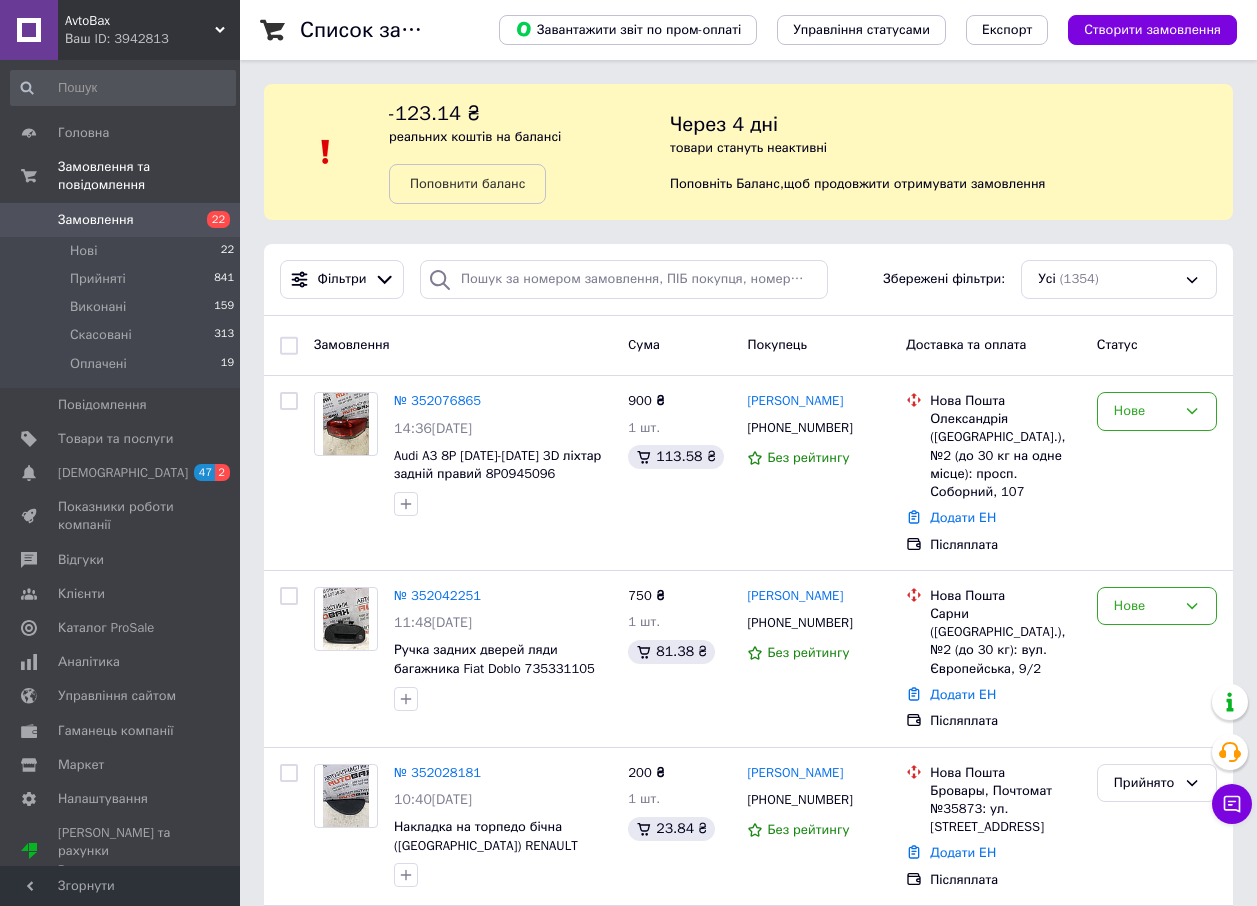 scroll, scrollTop: 160, scrollLeft: 0, axis: vertical 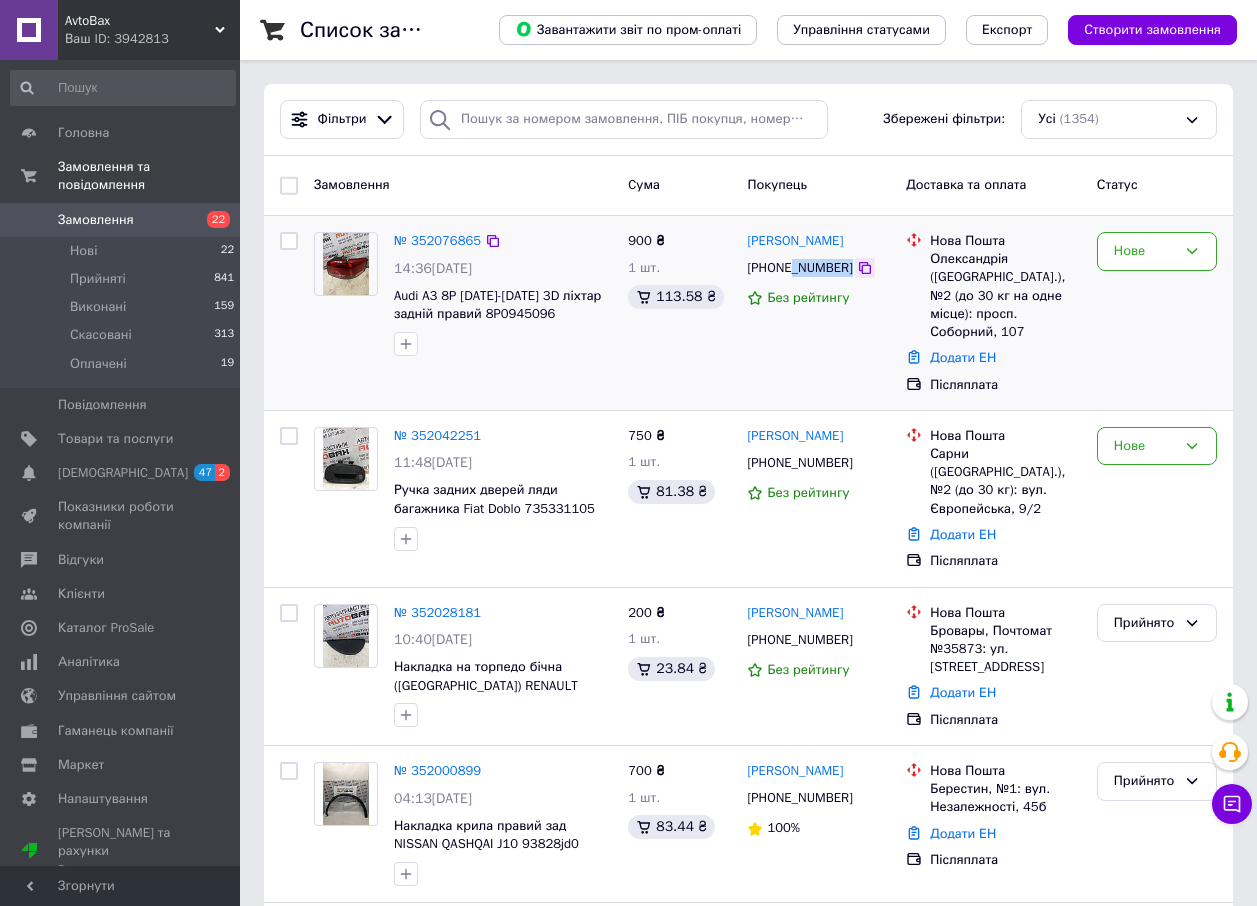 drag, startPoint x: 794, startPoint y: 270, endPoint x: 847, endPoint y: 271, distance: 53.009434 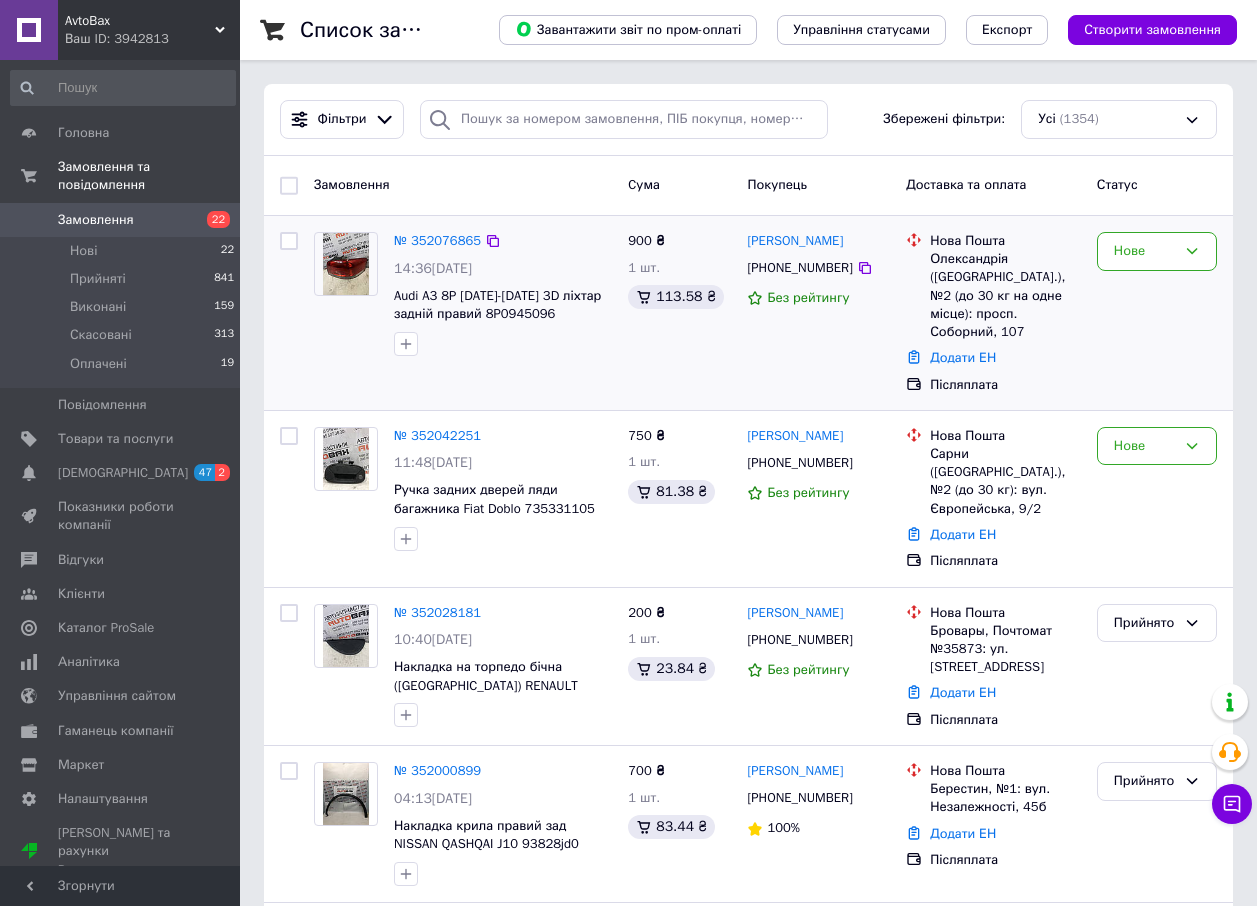 drag, startPoint x: 847, startPoint y: 271, endPoint x: 852, endPoint y: 360, distance: 89.140335 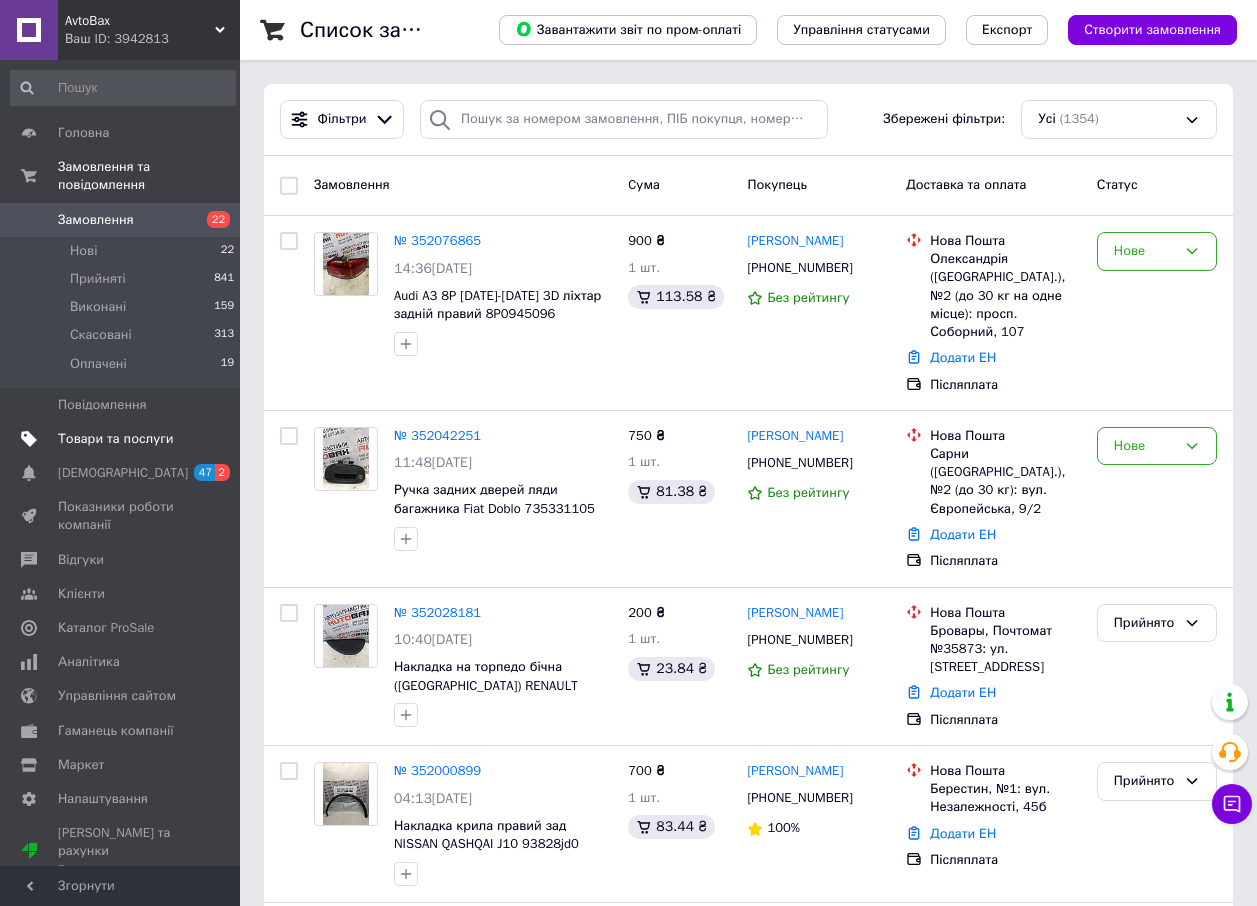 click on "Товари та послуги" at bounding box center (115, 439) 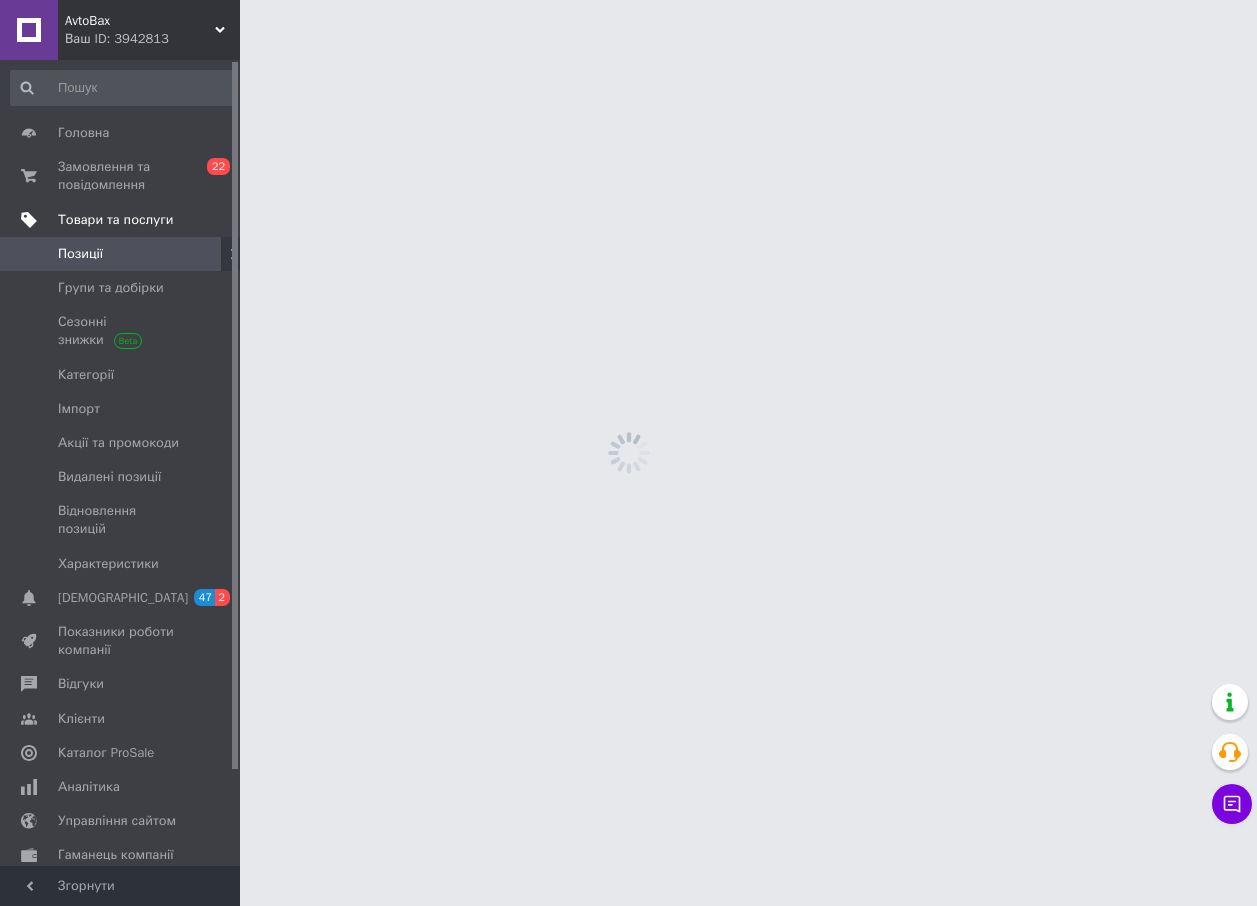 scroll, scrollTop: 0, scrollLeft: 0, axis: both 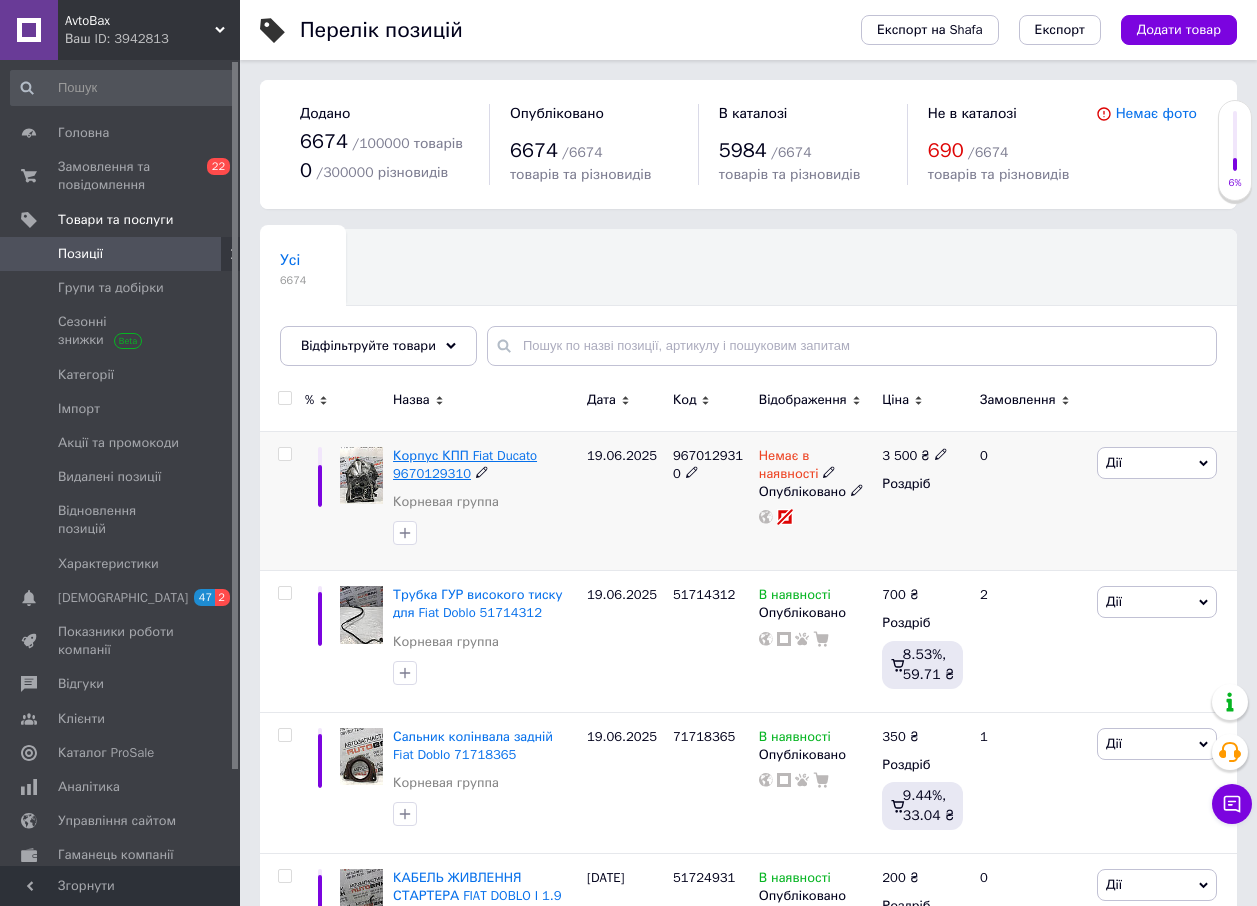 click on "Корпус КПП Fiat Ducato 9670129310" at bounding box center [465, 464] 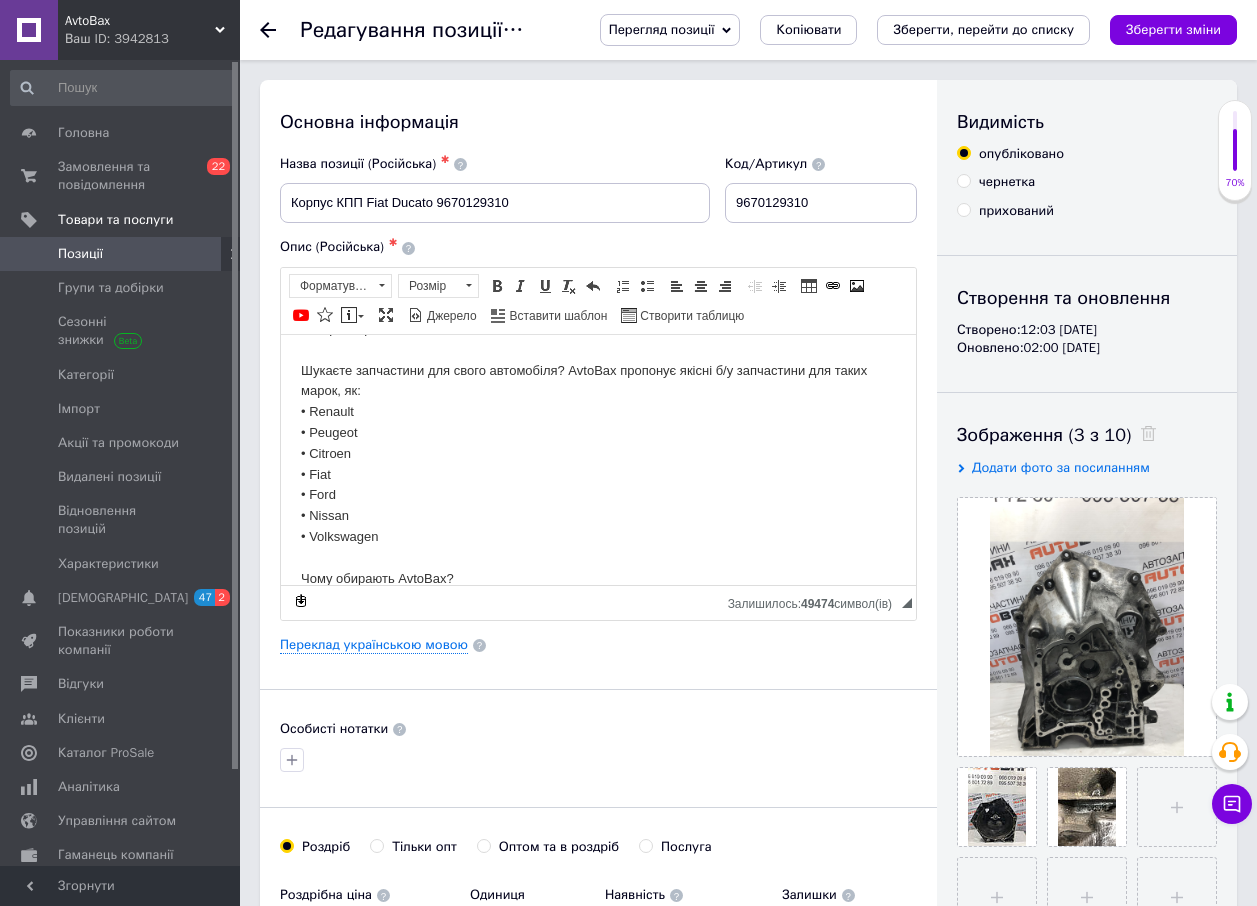 scroll, scrollTop: 0, scrollLeft: 0, axis: both 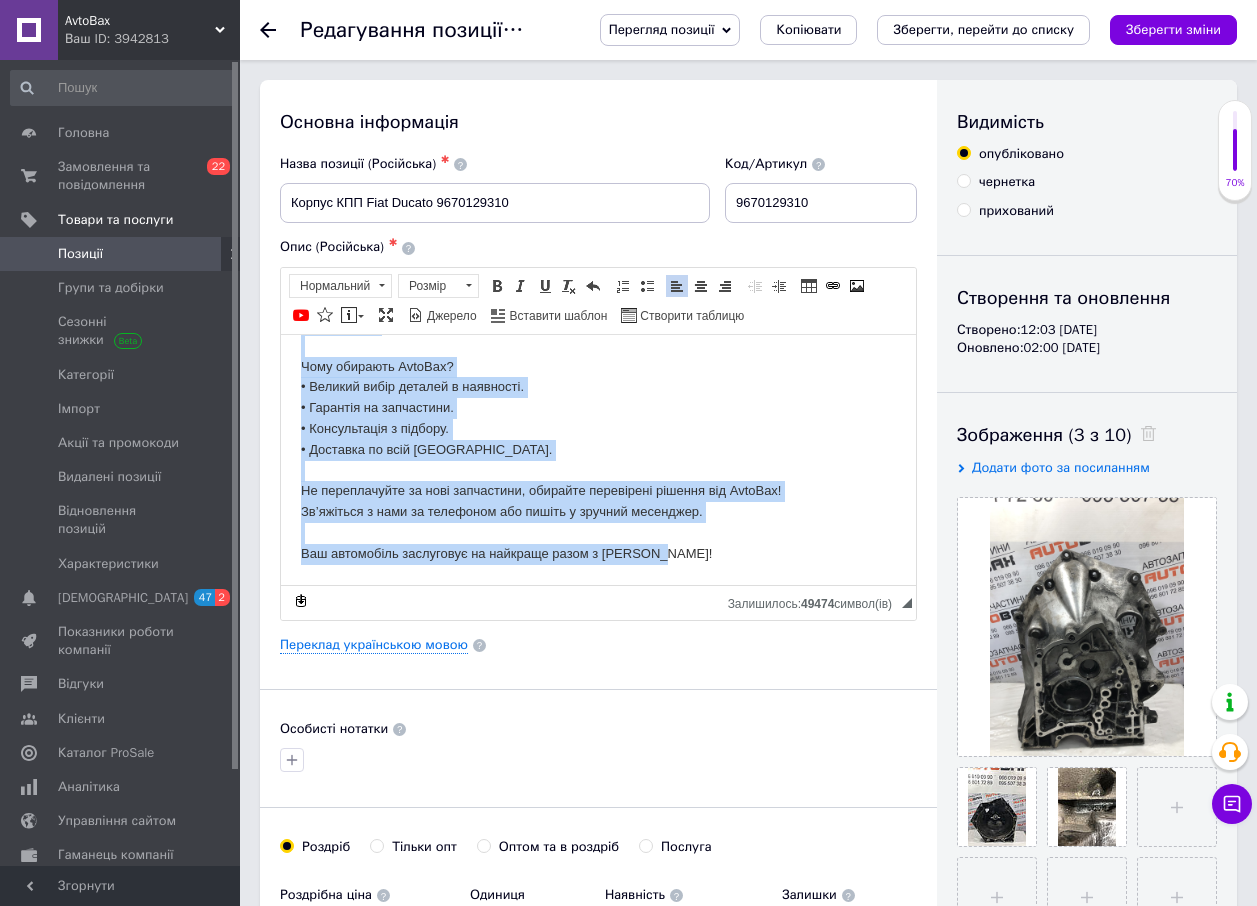 drag, startPoint x: 301, startPoint y: 367, endPoint x: 1071, endPoint y: 597, distance: 803.6168 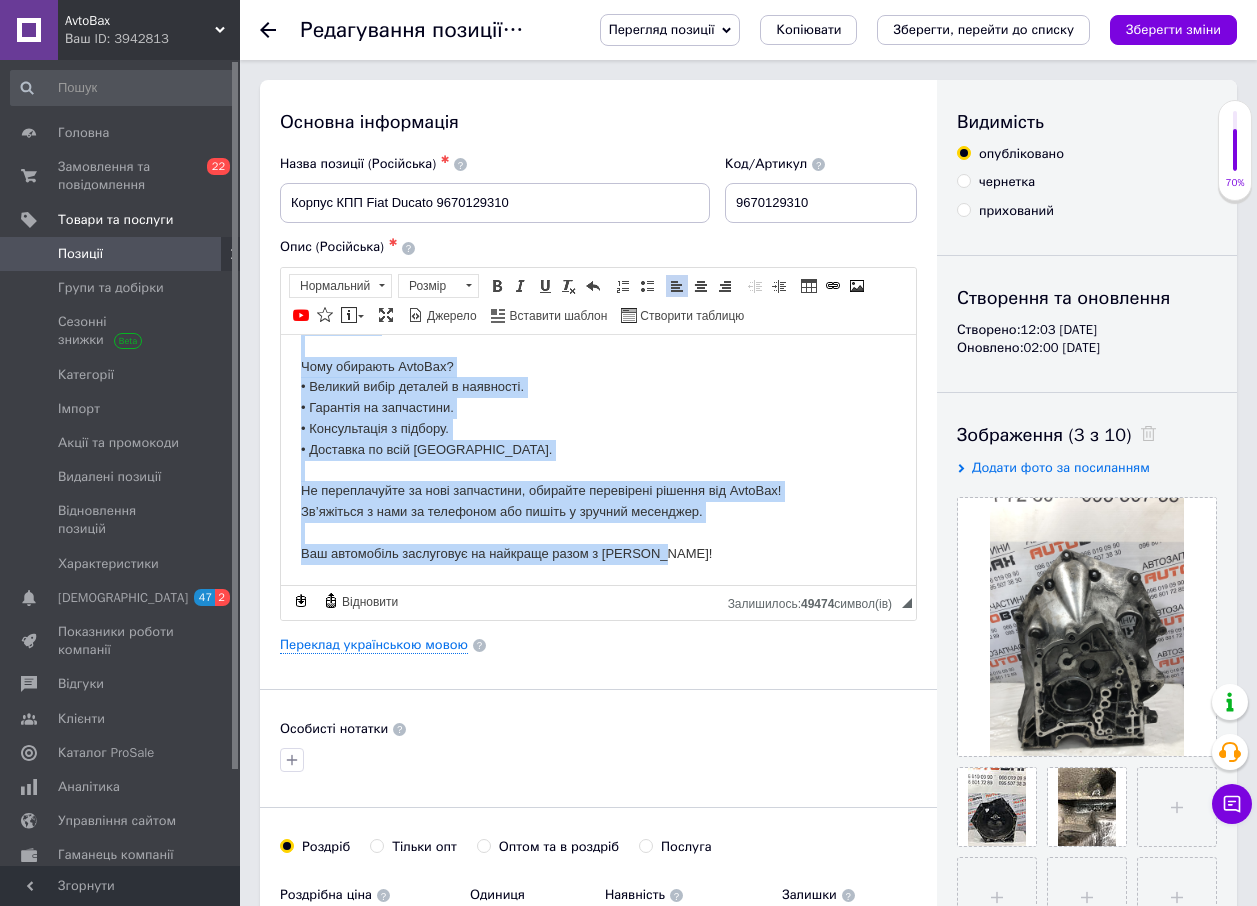copy on "Авторазборка AvtoBax Шукаєте запчастини для свого автомобіля? AvtoBax пропонує якісні б/у запчастини для таких марок, як: • Renault • Peugeot • Citroen • Fiat • Ford • Nissan • Volkswagen Чому обирають AvtoBax? • Великий вибір деталей в наявності. • Гарантія на запчастини. • Консультація з підбору. • Доставка по всій [GEOGRAPHIC_DATA]. Не переплачуйте за нові запчастини, обирайте перевірені рішення від AvtoBax! Зв’яжіться з нами за телефоном або пишіть у зручний месенджер. Ваш автомобіль заслуговує на найкраще разом з AvtoBax!" 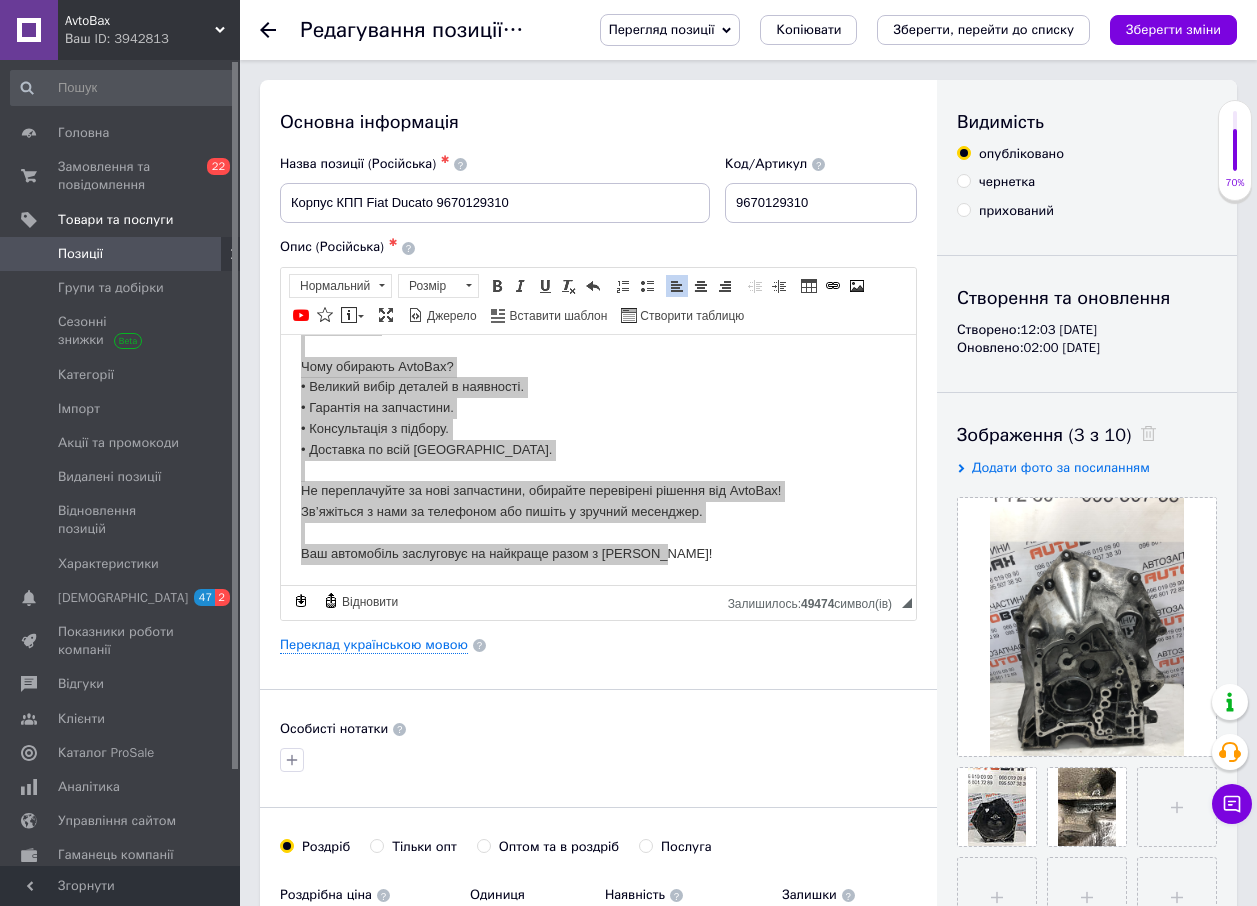click at bounding box center (123, 88) 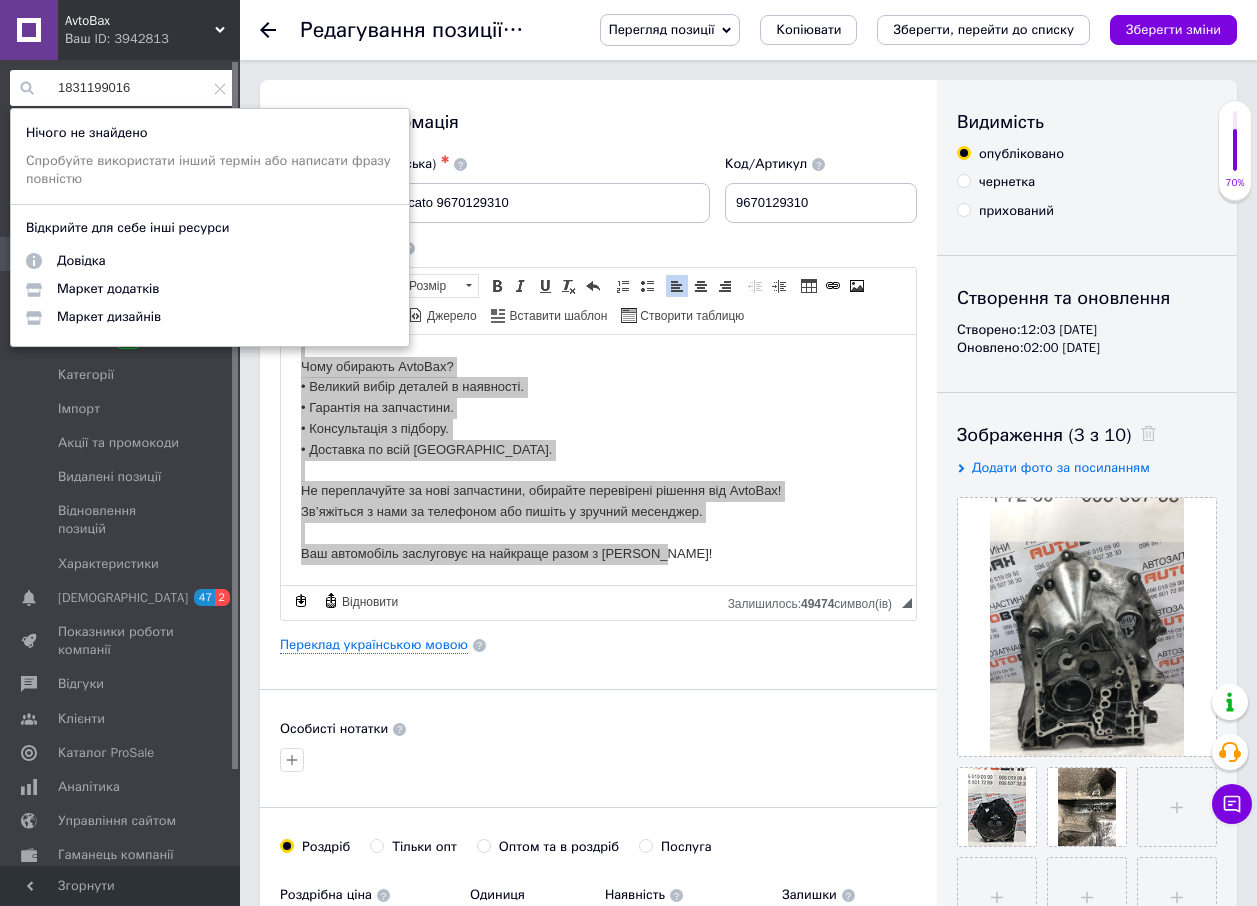 type on "1831199016" 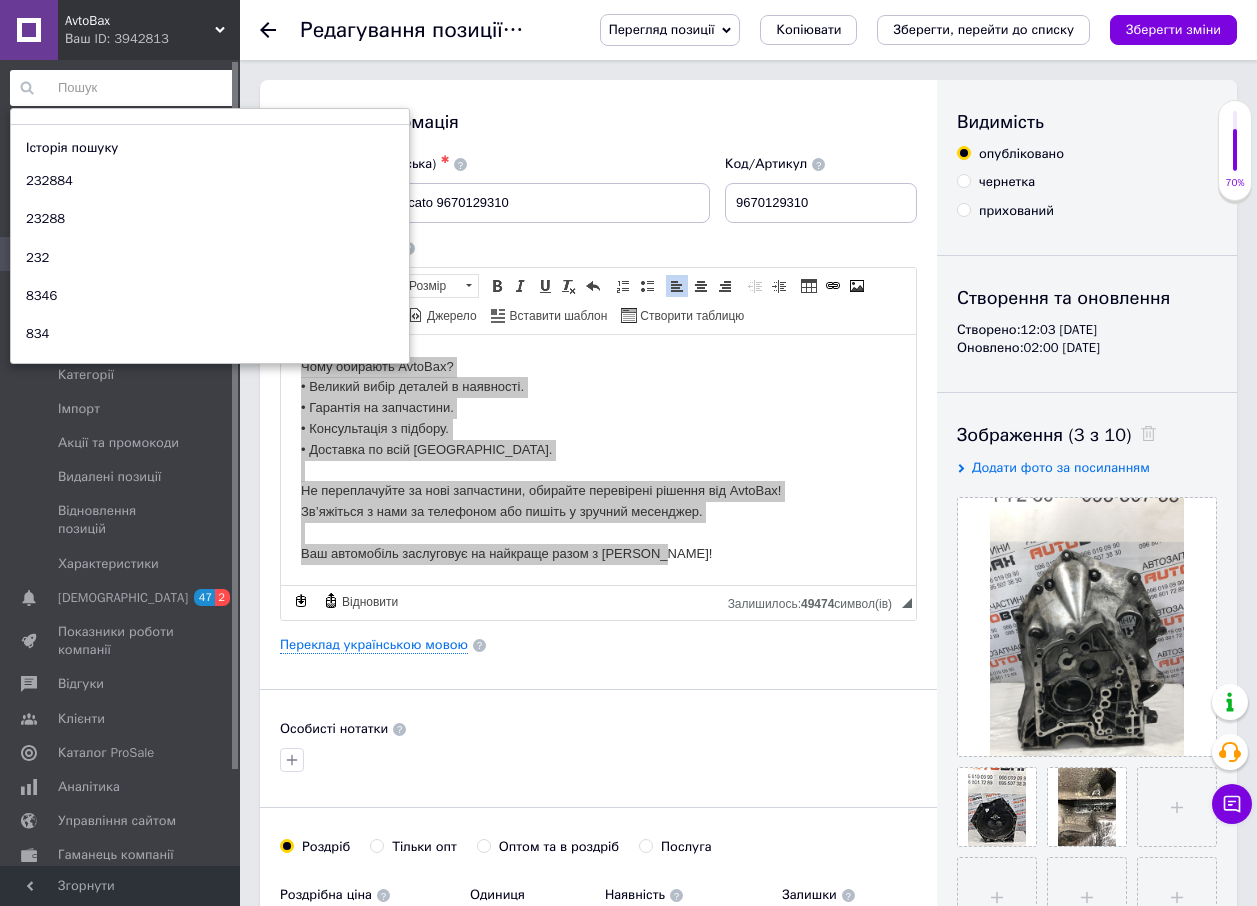 click on "Основна інформація Назва позиції (Російська) ✱ Корпус КПП Fiat Ducato 9670129310 Код/Артикул 9670129310 Опис (Російська) ✱ Розширений текстовий редактор, 3307D8AD-5592-49EA-89E4-B8CA1A4C26EA Панель інструментів редактора Форматування Нормальний Розмір Розмір   Жирний  Сполучення клавіш Ctrl+B   Курсив  Сполучення клавіш Ctrl+I   Підкреслений  Сполучення клавіш Ctrl+U   Видалити форматування   Повернути  Сполучення клавіш Ctrl+Z   Вставити/видалити нумерований список   Вставити/видалити маркований список   По лівому краю   По центру   По правому краю   Зменшити відступ   Збільшити відступ" at bounding box center (598, 638) 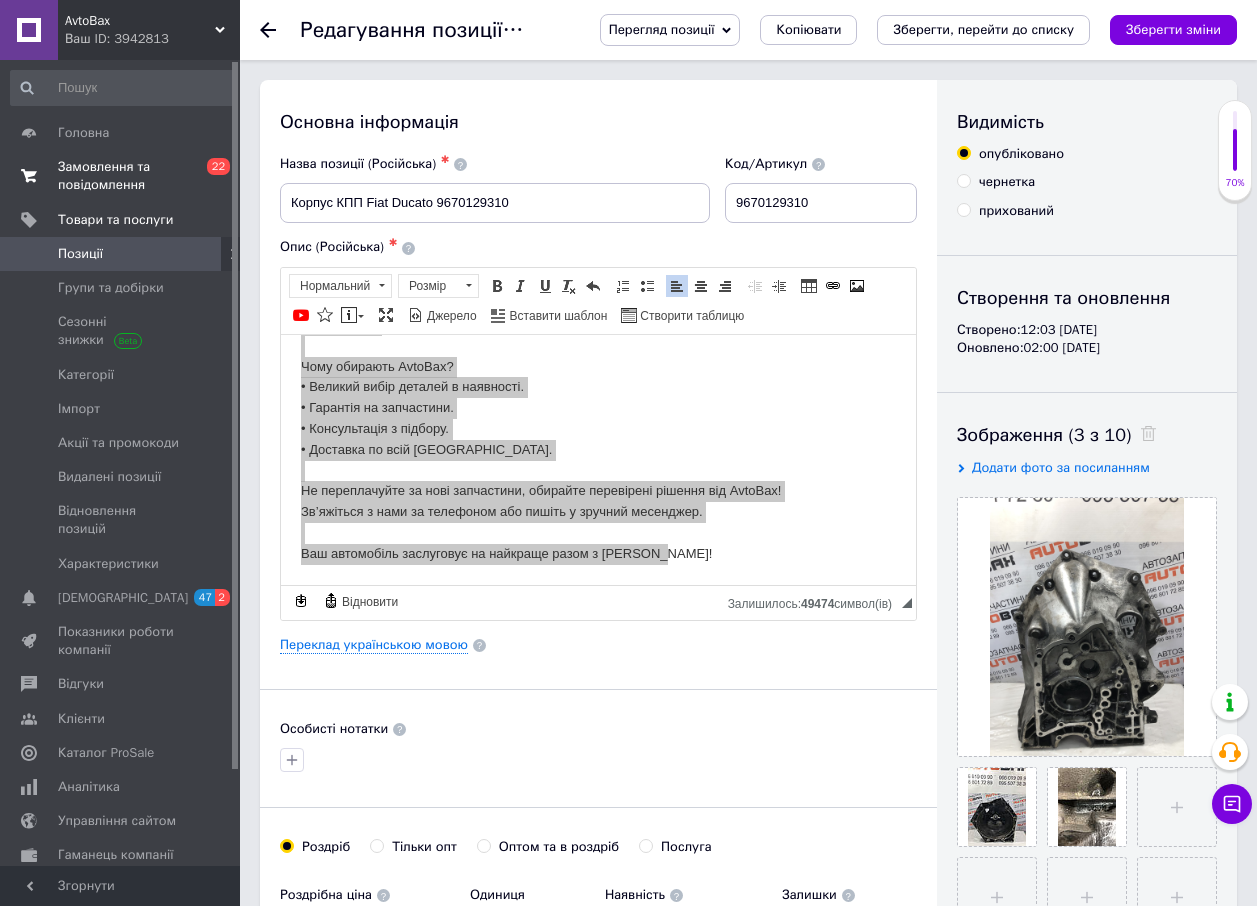 click on "Замовлення та повідомлення" at bounding box center (121, 176) 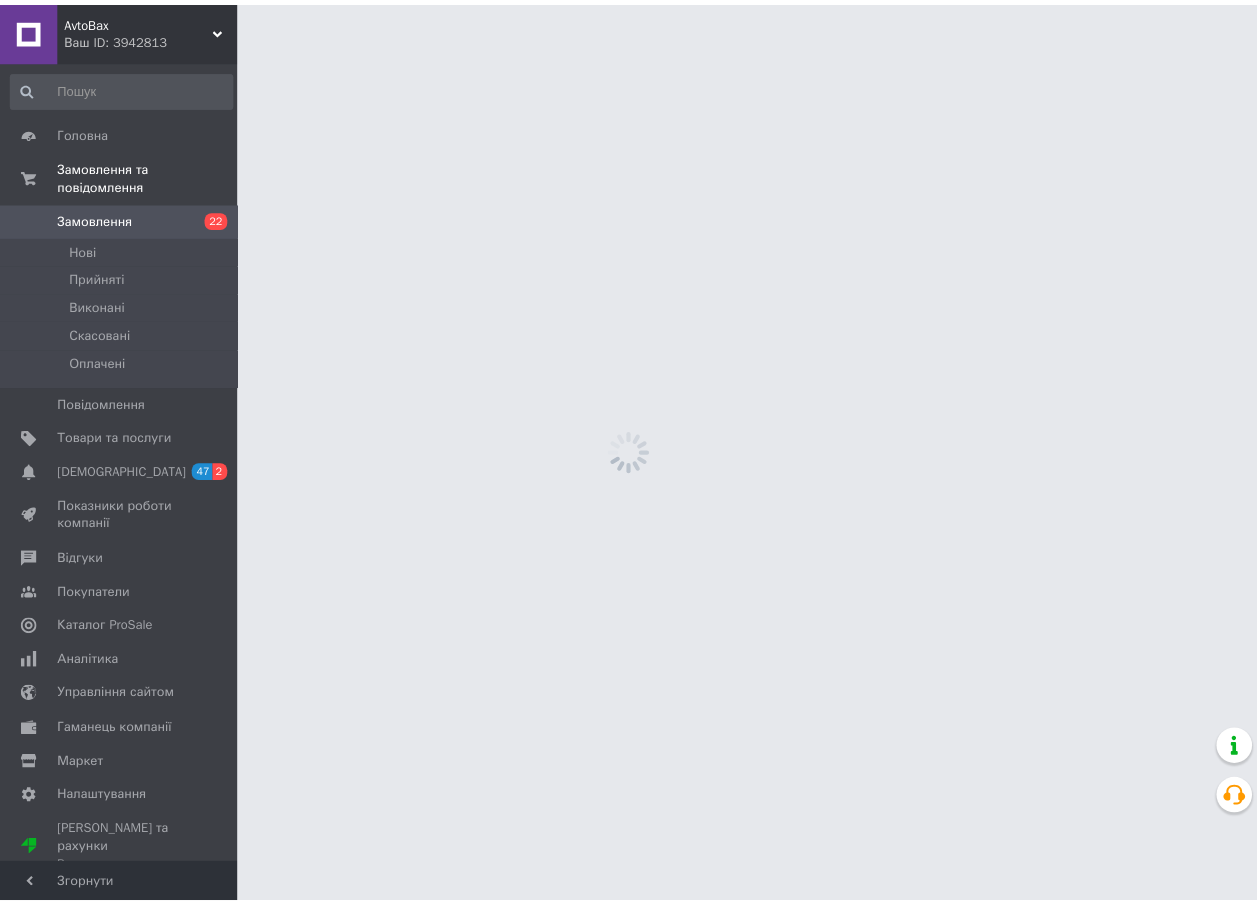 scroll, scrollTop: 0, scrollLeft: 0, axis: both 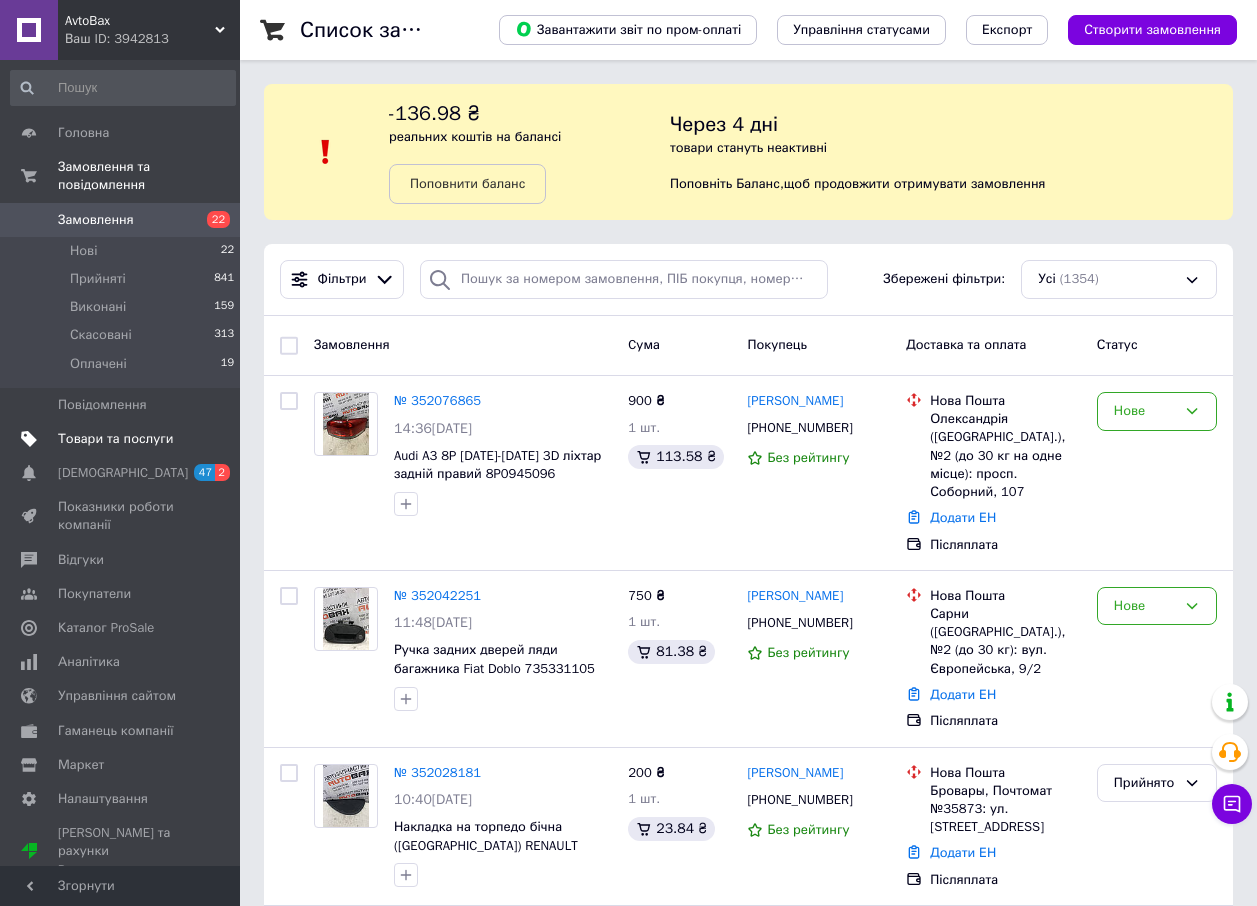 click on "Товари та послуги" at bounding box center (115, 439) 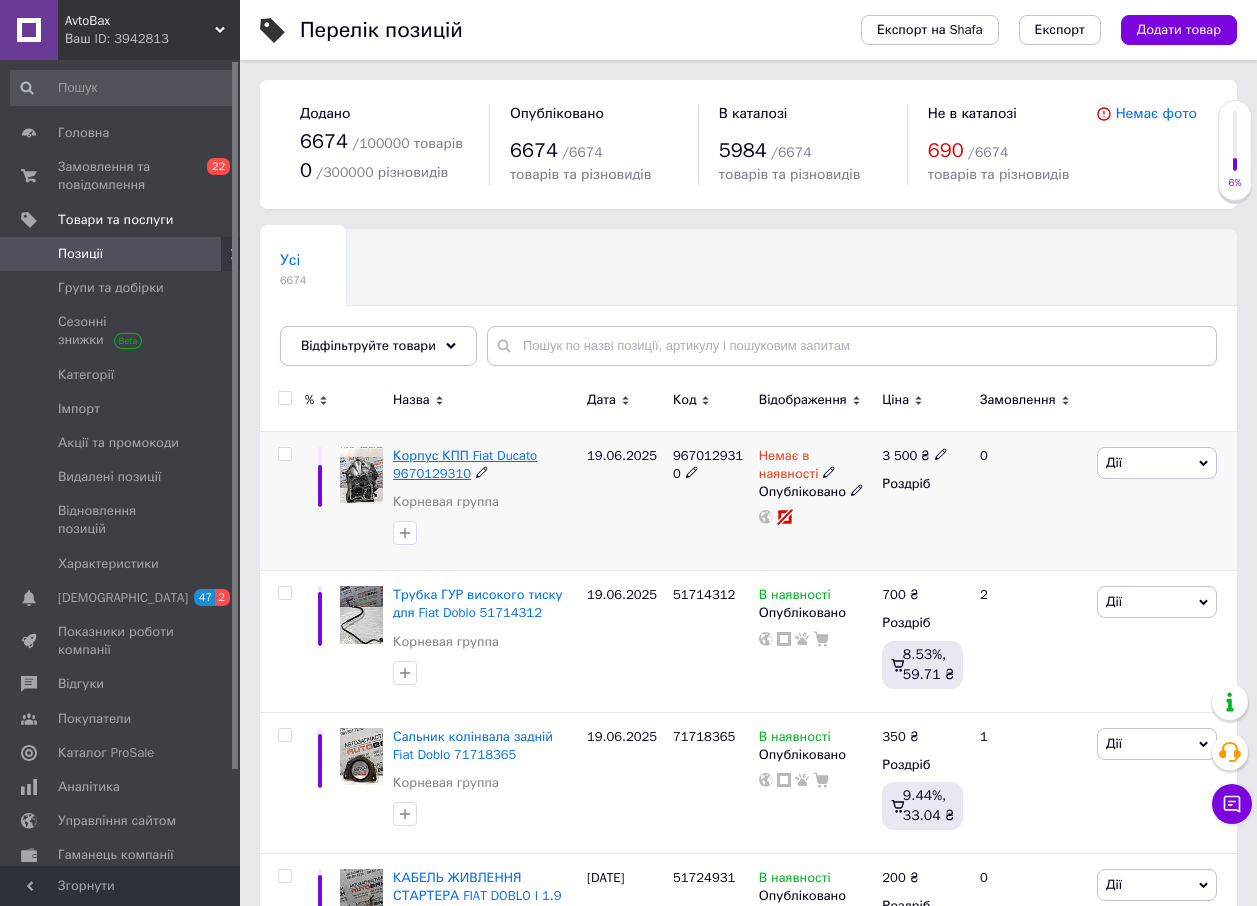 click on "Корпус КПП Fiat Ducato 9670129310" at bounding box center [465, 464] 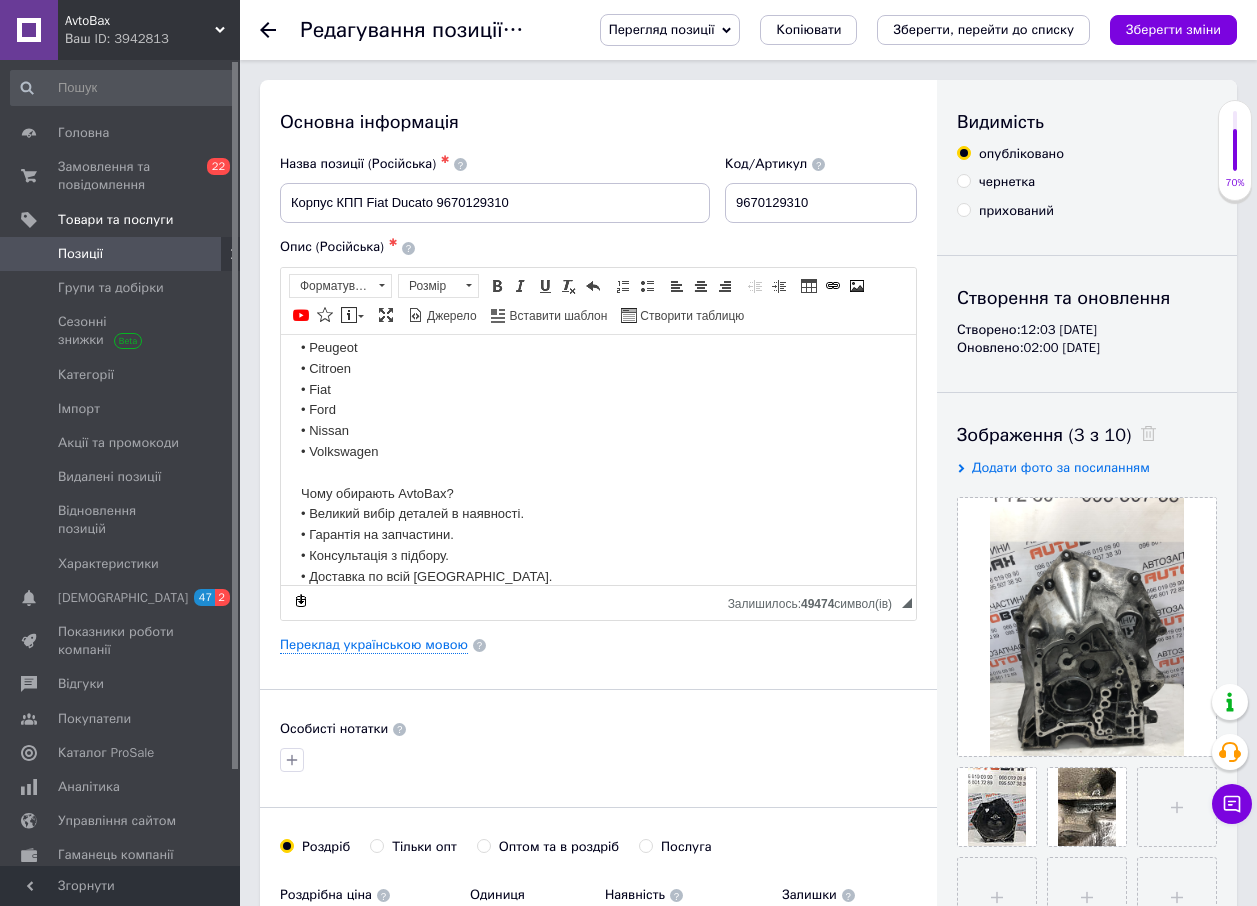 scroll, scrollTop: 0, scrollLeft: 0, axis: both 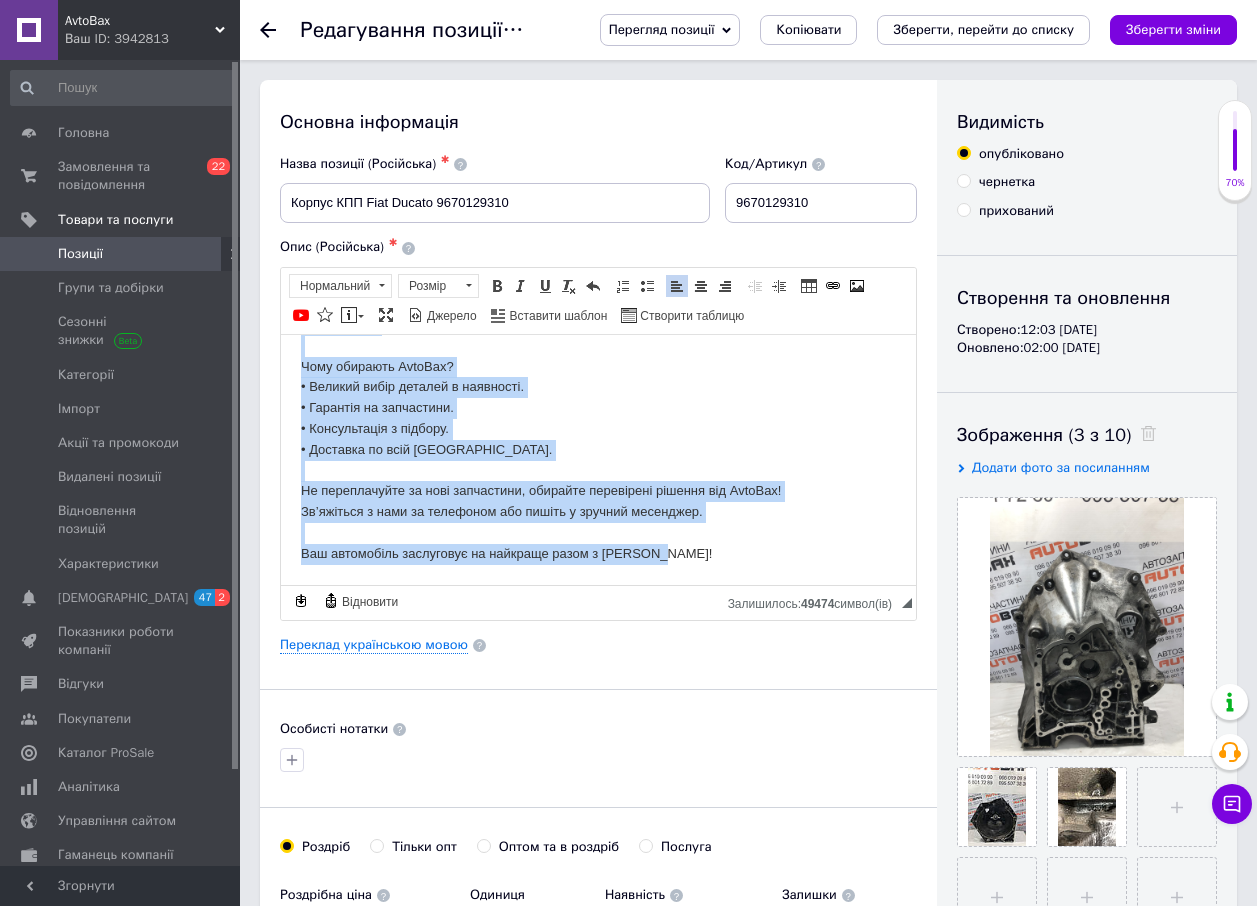 drag, startPoint x: 293, startPoint y: 360, endPoint x: 1088, endPoint y: 942, distance: 985.2659 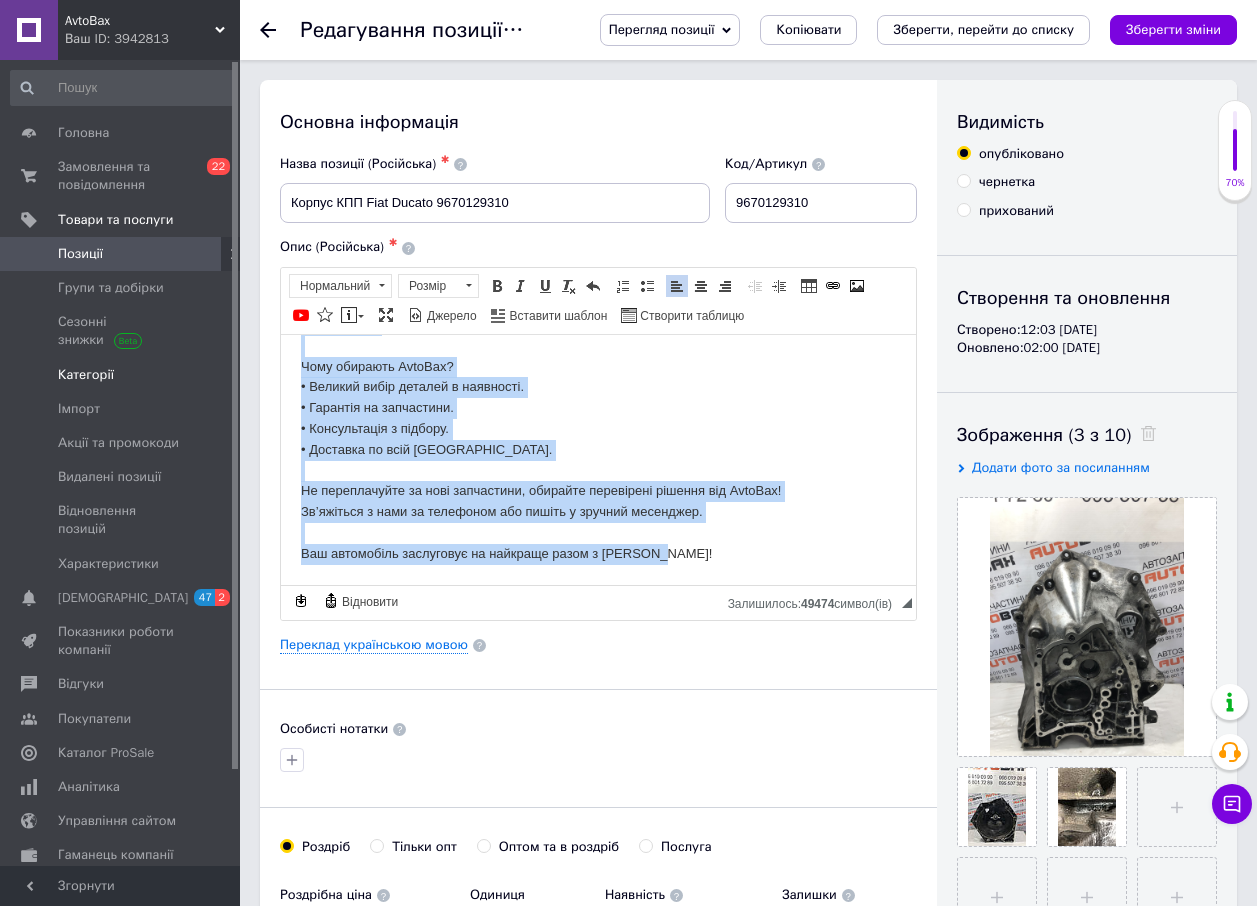 copy on "Авторазборка AvtoBax Шукаєте запчастини для свого автомобіля? AvtoBax пропонує якісні б/у запчастини для таких марок, як: • Renault • Peugeot • Citroen • Fiat • Ford • Nissan • Volkswagen Чому обирають AvtoBax? • Великий вибір деталей в наявності. • Гарантія на запчастини. • Консультація з підбору. • Доставка по всій [GEOGRAPHIC_DATA]. Не переплачуйте за нові запчастини, обирайте перевірені рішення від AvtoBax! Зв’яжіться з нами за телефоном або пишіть у зручний месенджер. Ваш автомобіль заслуговує на найкраще разом з AvtoBax!" 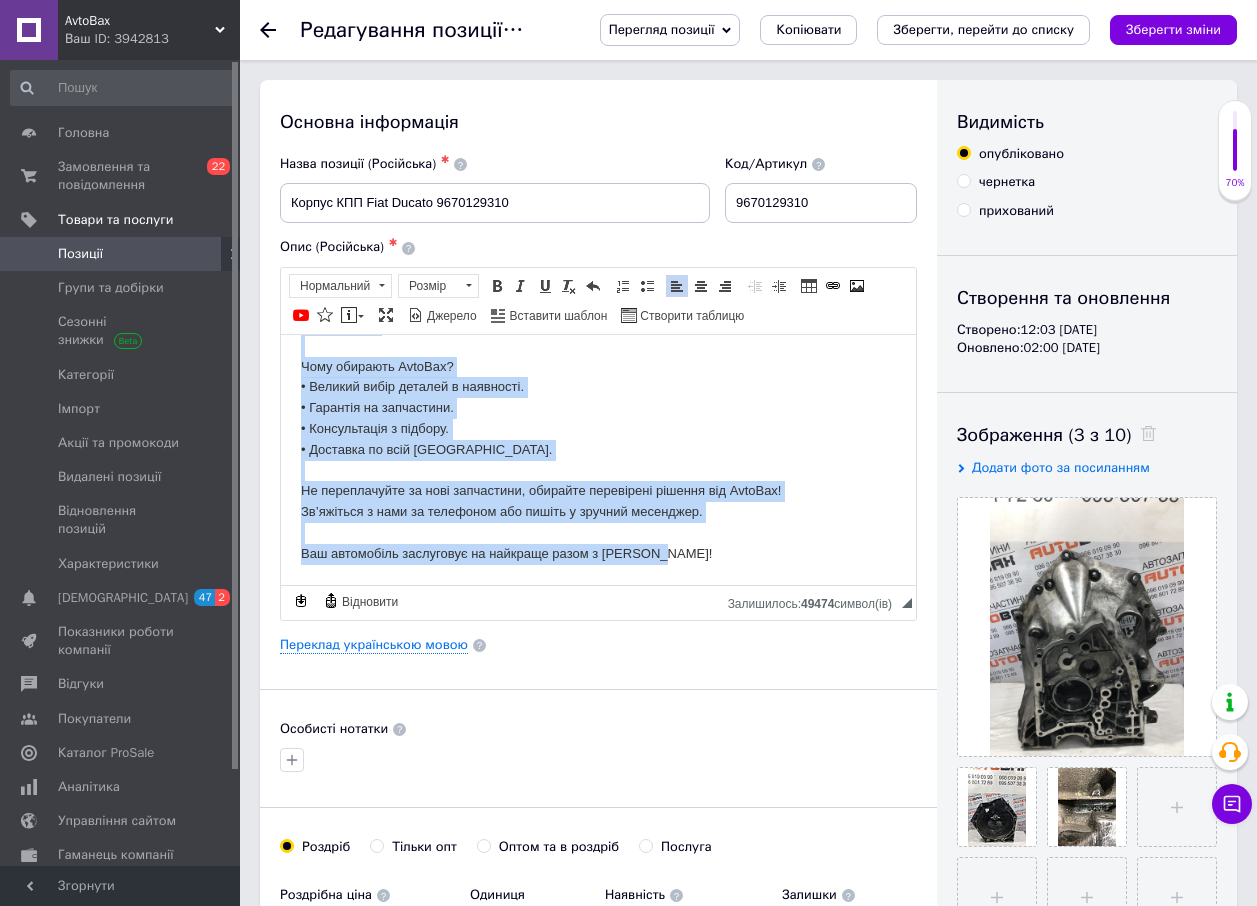 copy on "Авторазборка AvtoBax Шукаєте запчастини для свого автомобіля? AvtoBax пропонує якісні б/у запчастини для таких марок, як: • Renault • Peugeot • Citroen • Fiat • Ford • Nissan • Volkswagen Чому обирають AvtoBax? • Великий вибір деталей в наявності. • Гарантія на запчастини. • Консультація з підбору. • Доставка по всій [GEOGRAPHIC_DATA]. Не переплачуйте за нові запчастини, обирайте перевірені рішення від AvtoBax! Зв’яжіться з нами за телефоном або пишіть у зручний месенджер. Ваш автомобіль заслуговує на найкраще разом з AvtoBax!" 